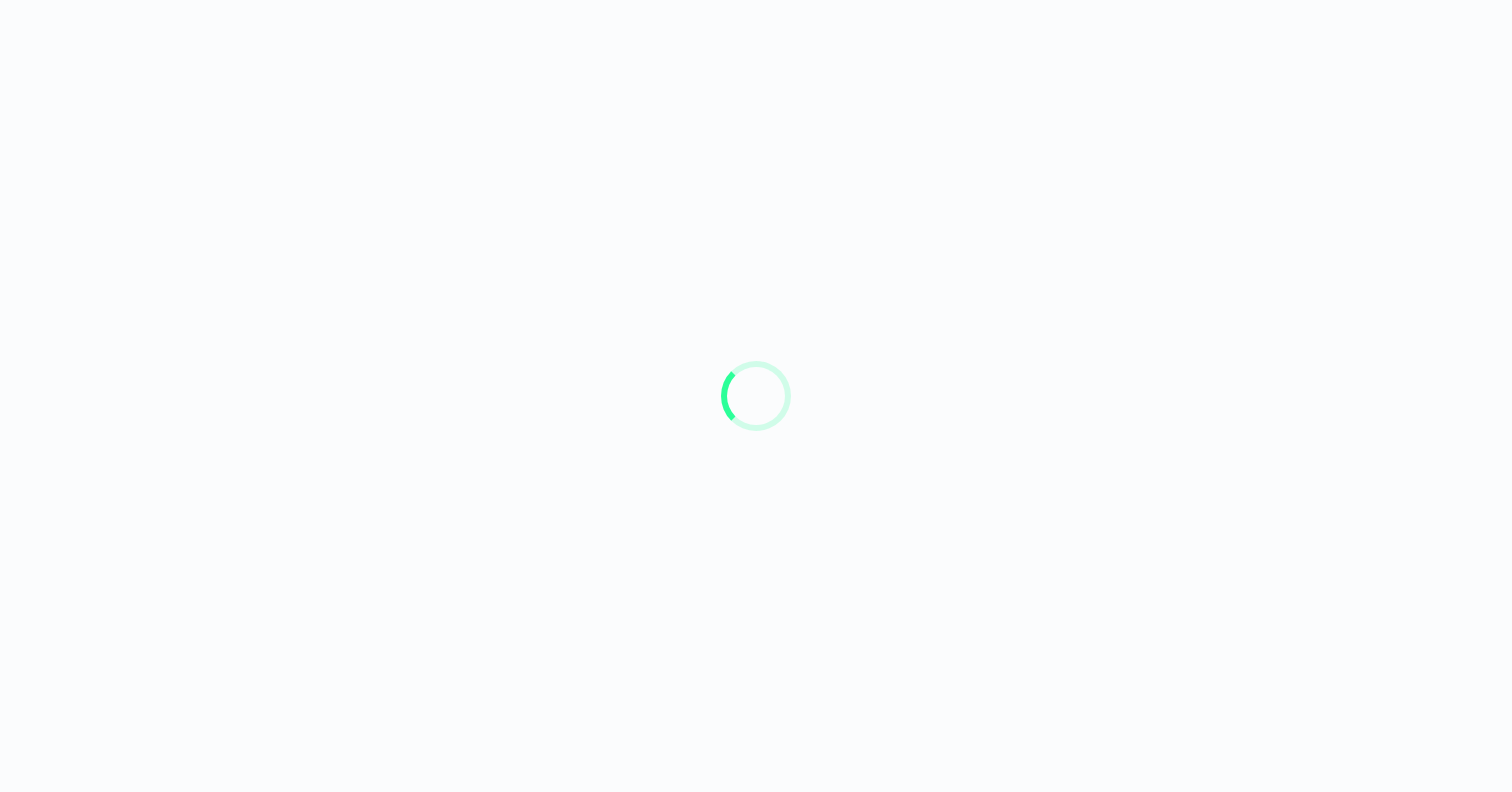 scroll, scrollTop: 0, scrollLeft: 0, axis: both 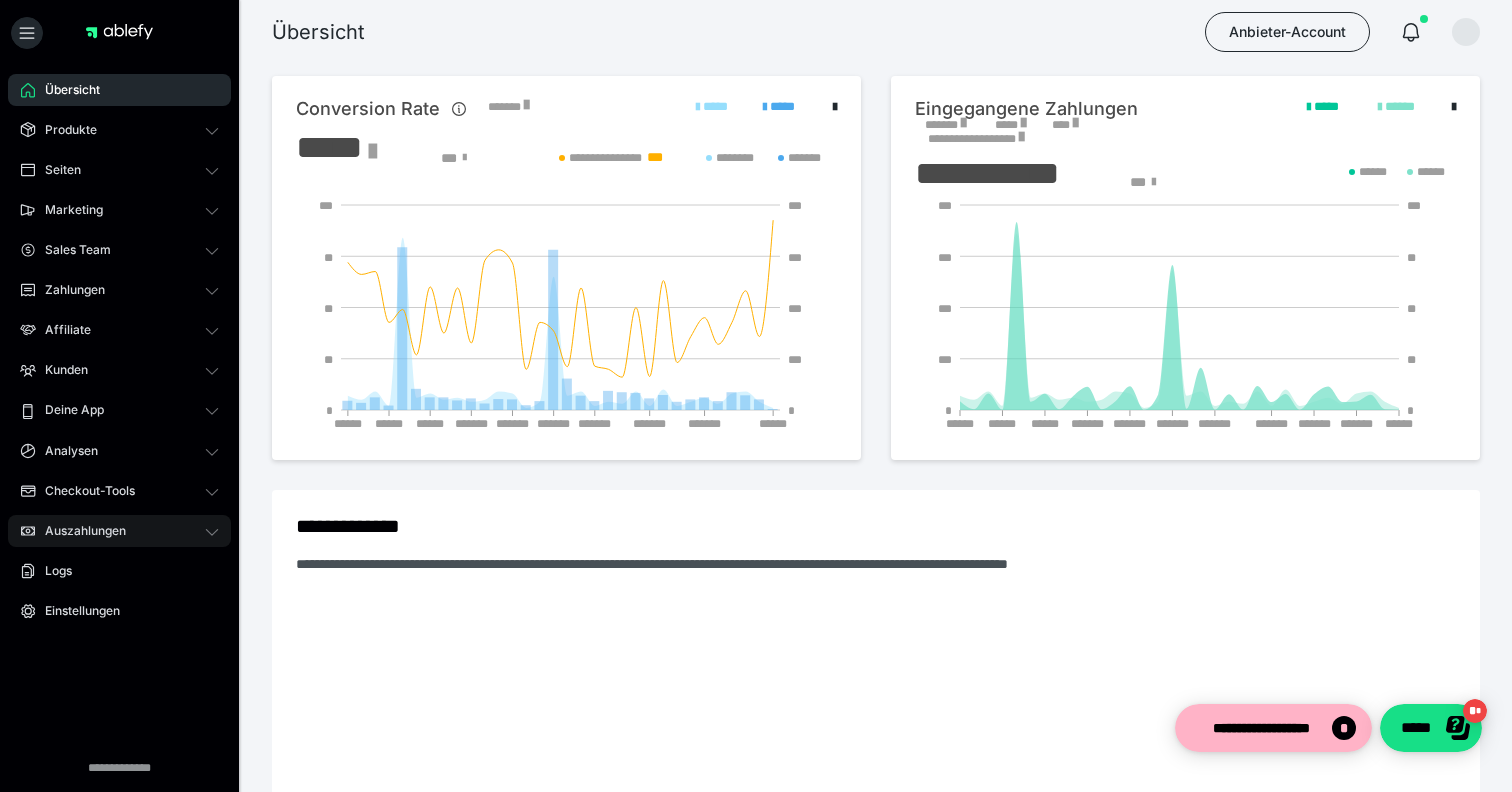 click on "Auszahlungen" at bounding box center (78, 531) 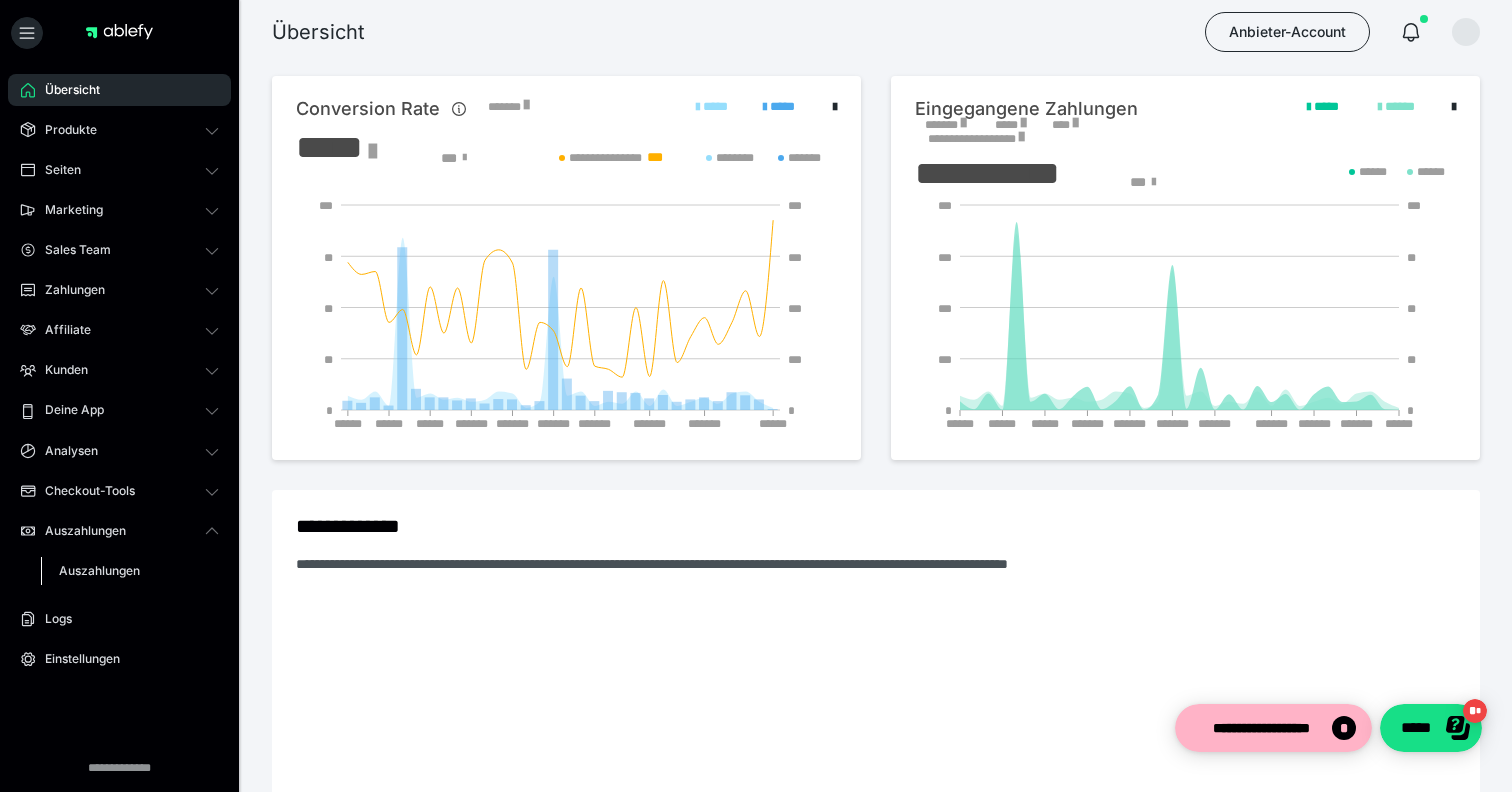 click on "Auszahlungen" at bounding box center [99, 570] 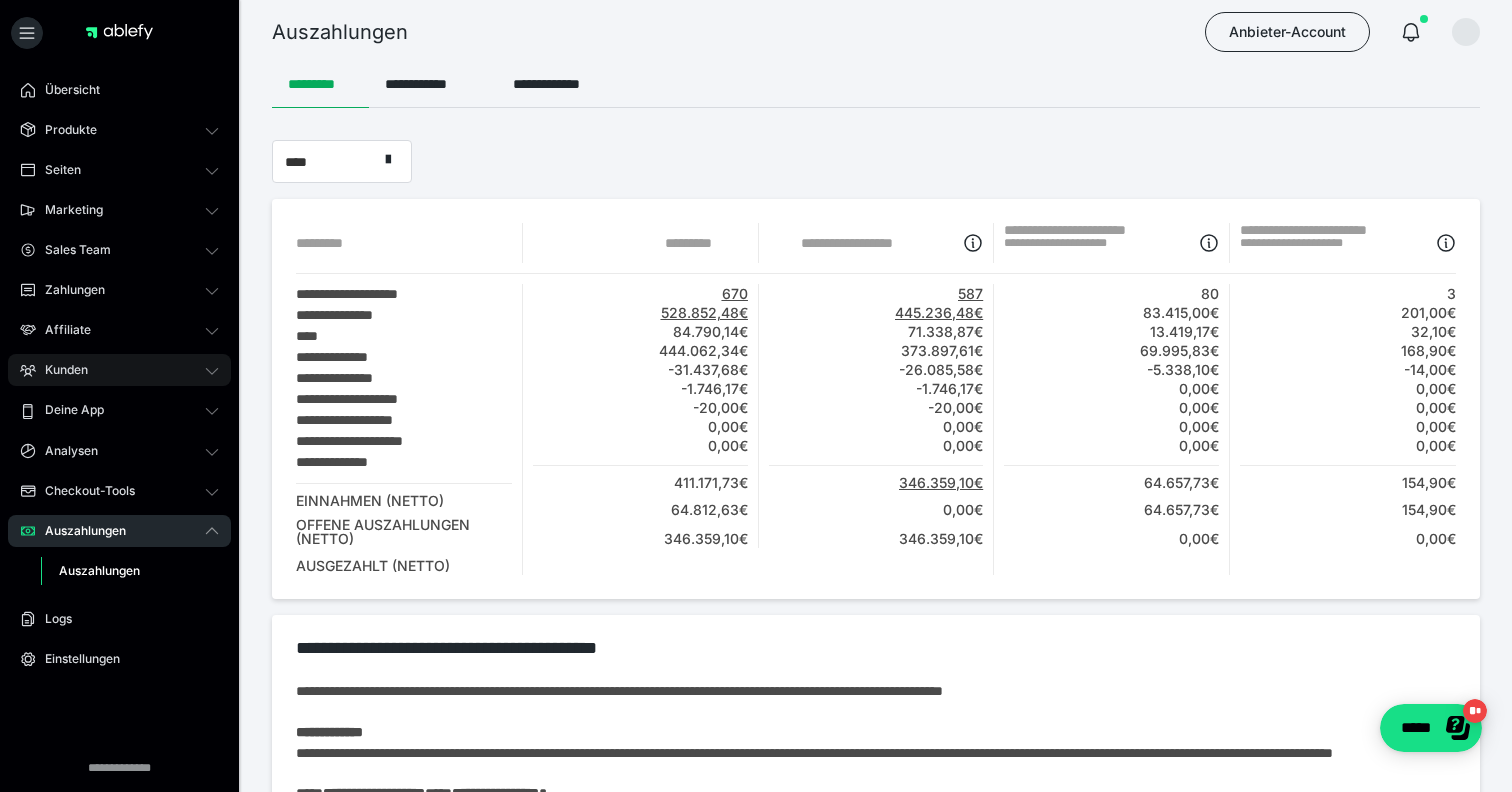 click on "Kunden" at bounding box center (59, 370) 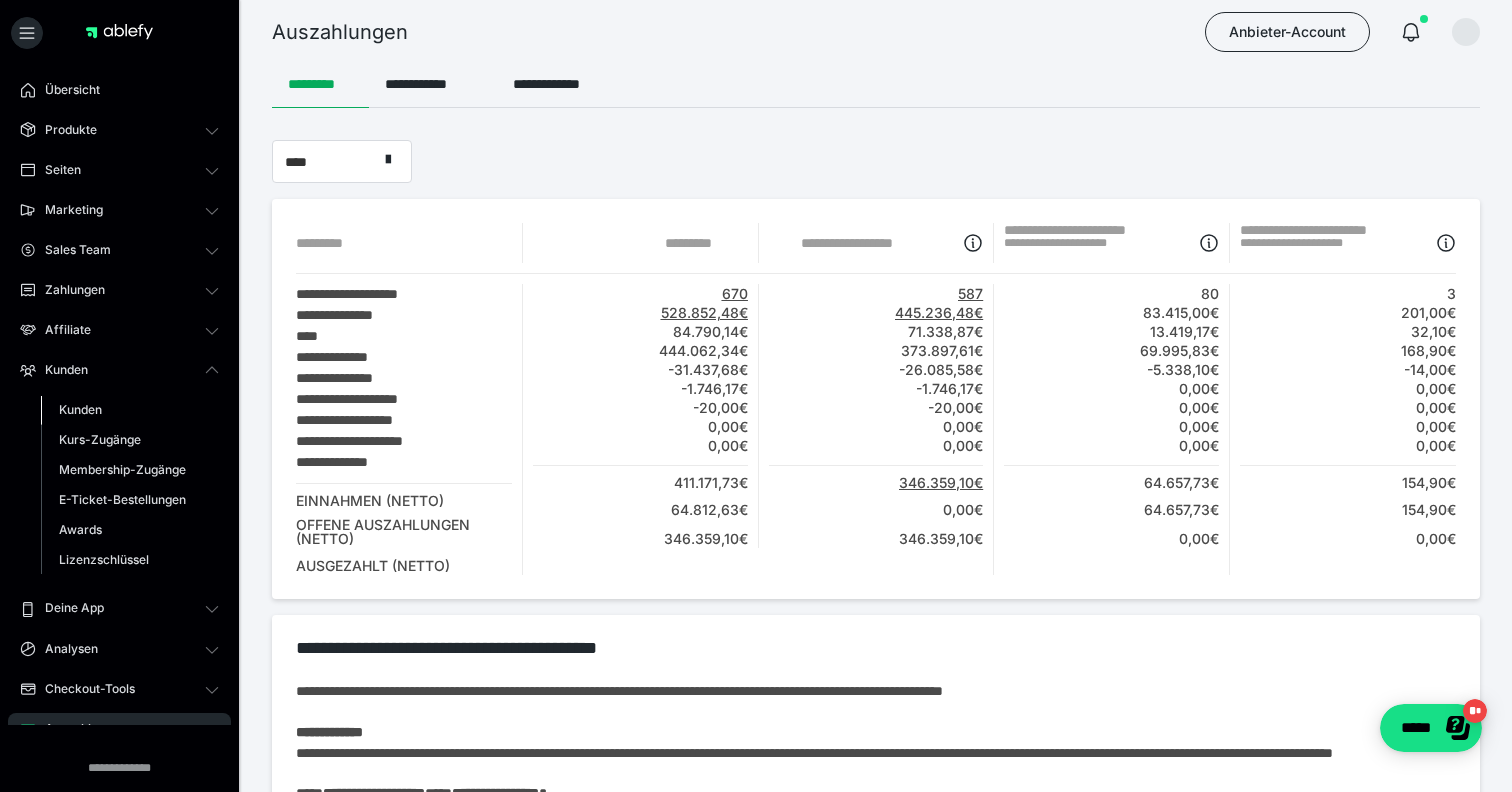 click on "Kunden" at bounding box center [80, 409] 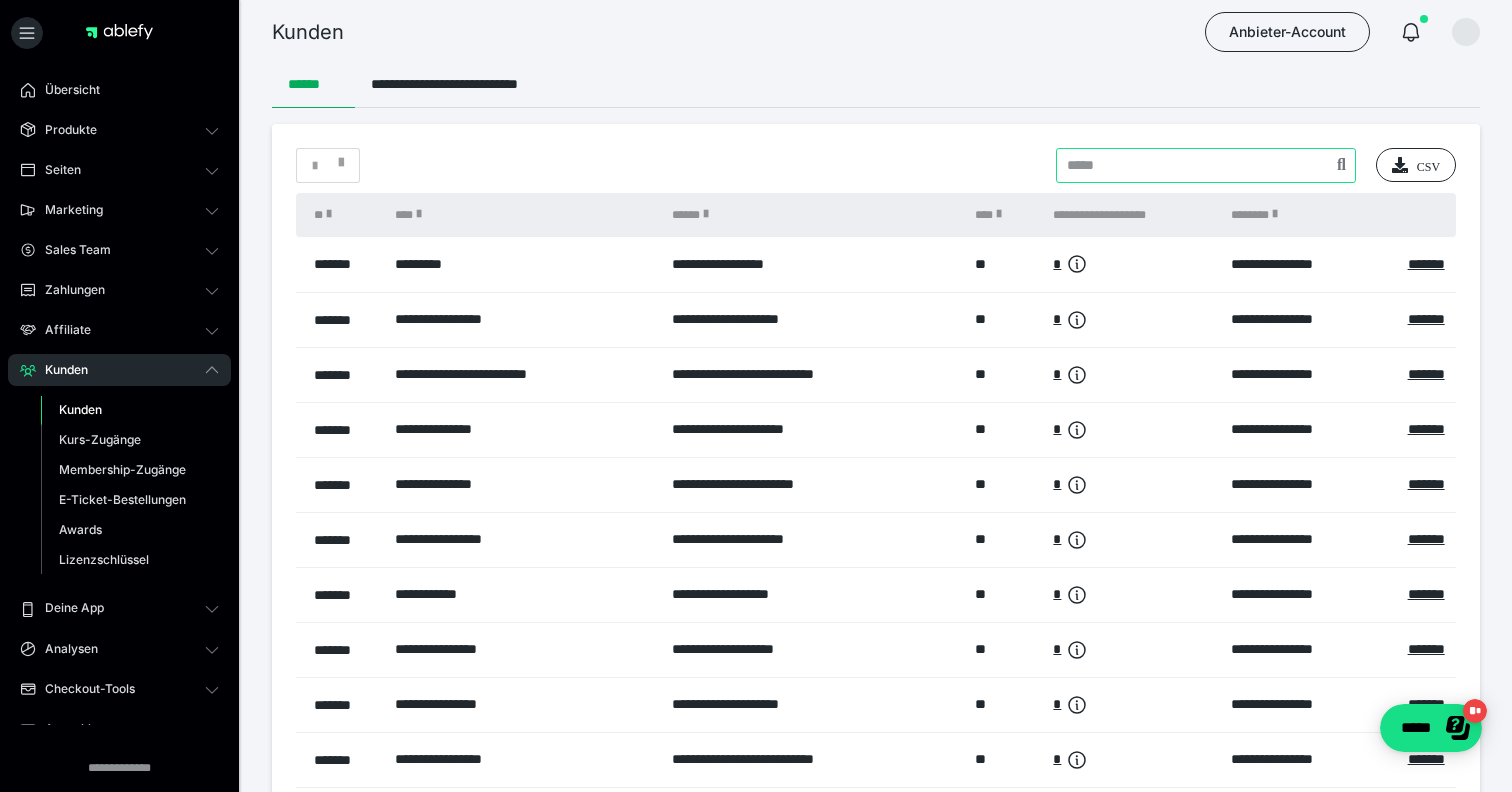 click at bounding box center (1206, 165) 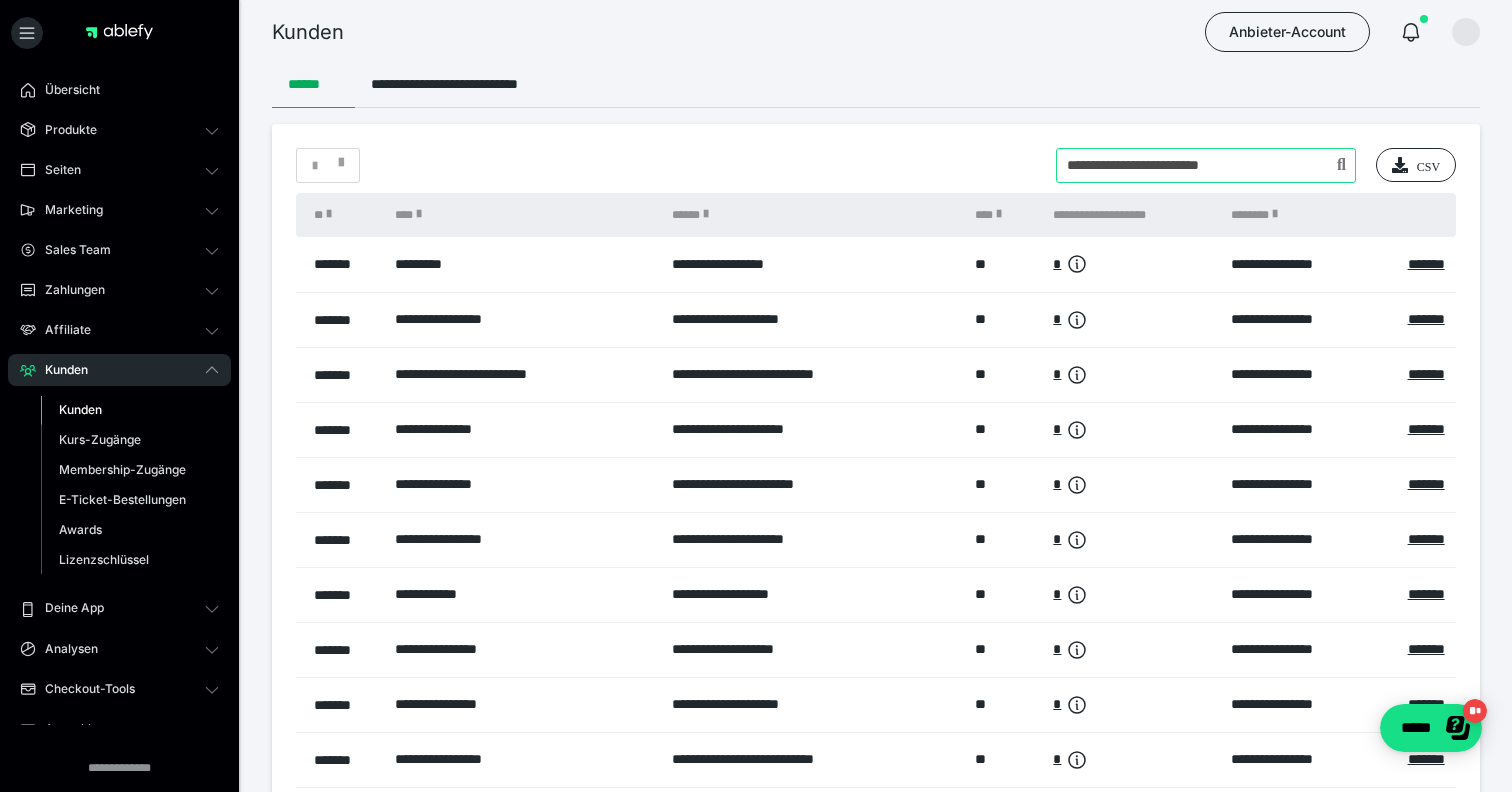 type on "**********" 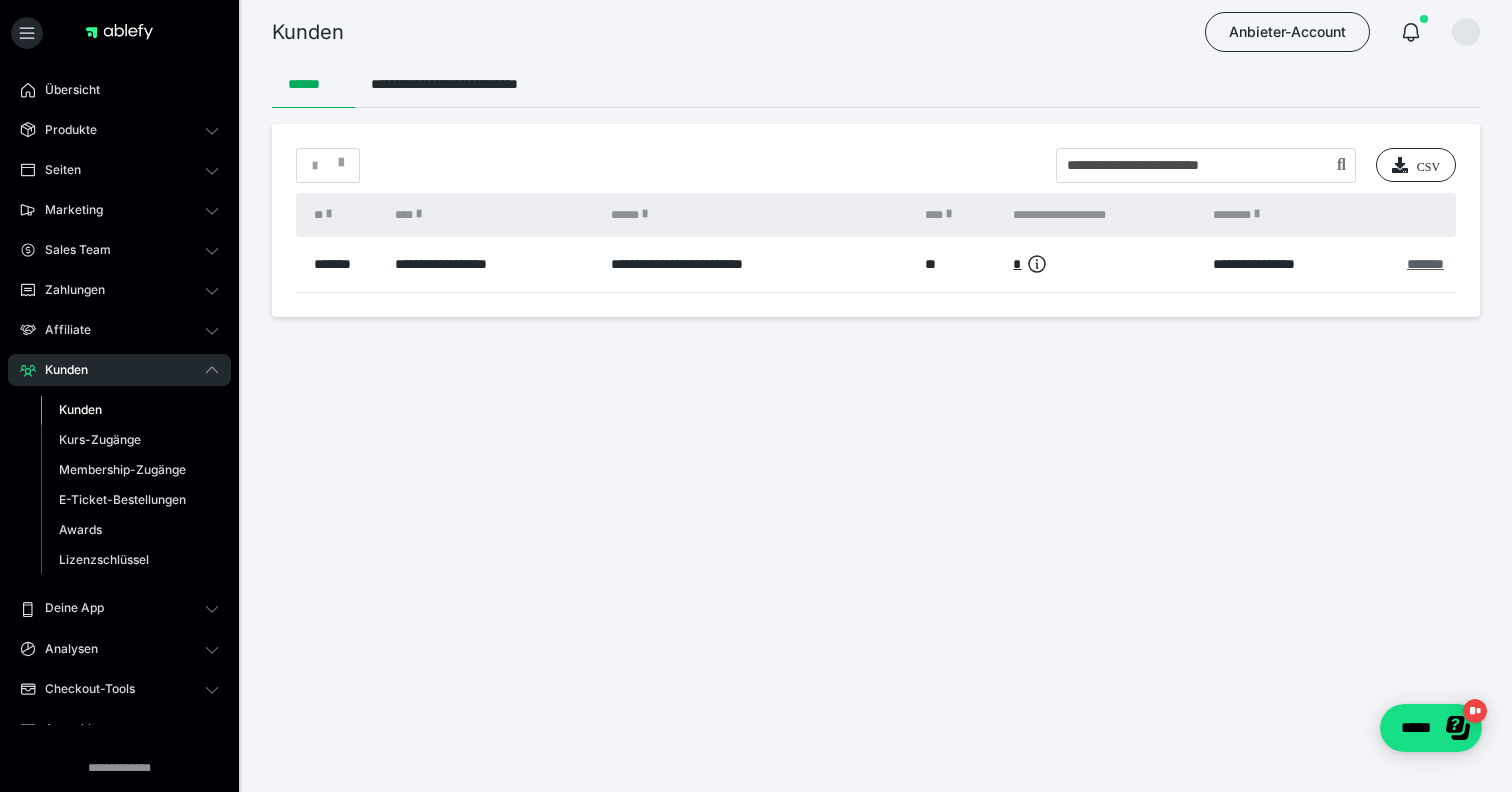 click on "*******" at bounding box center (1425, 264) 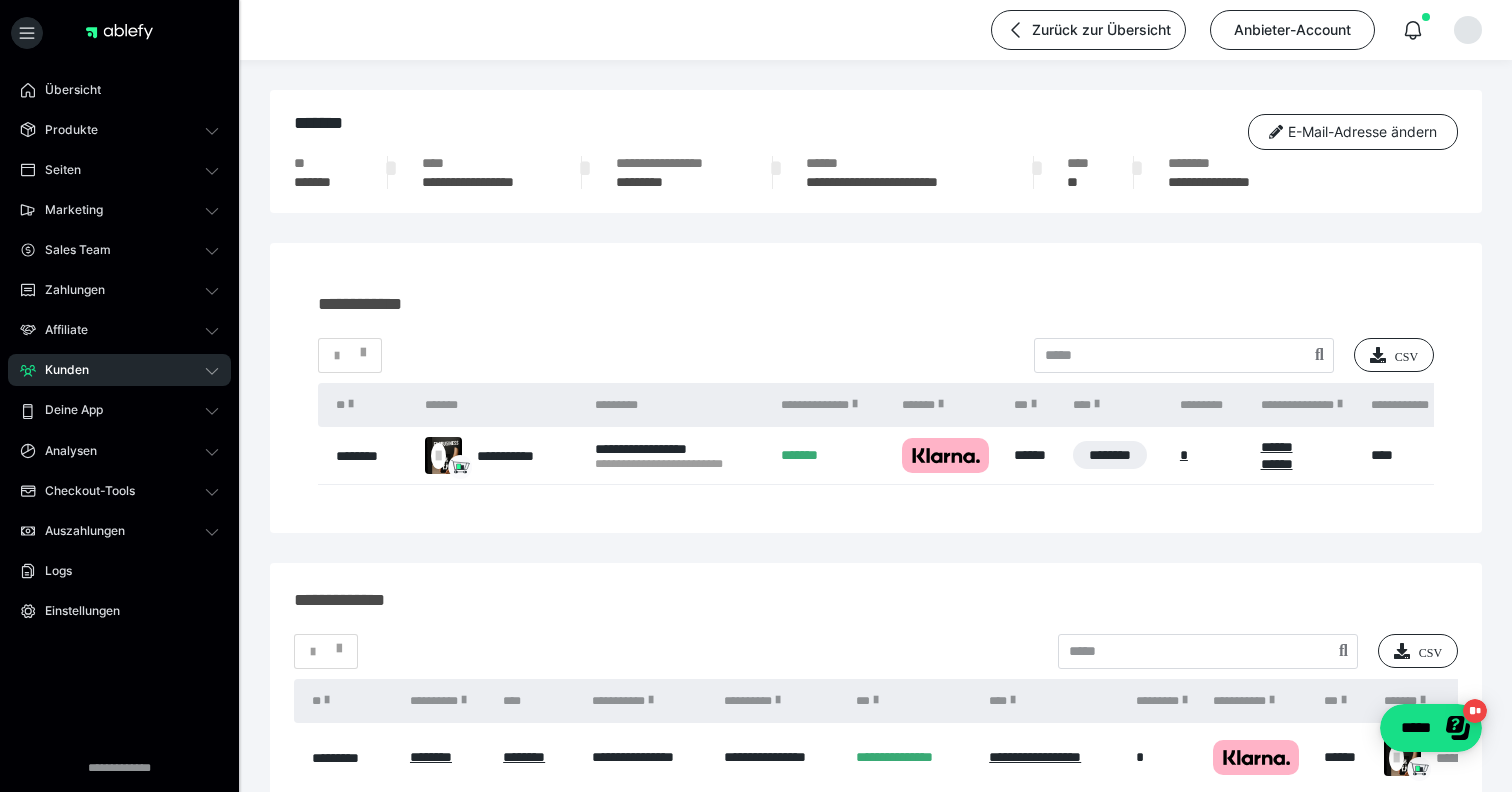 scroll, scrollTop: 0, scrollLeft: 0, axis: both 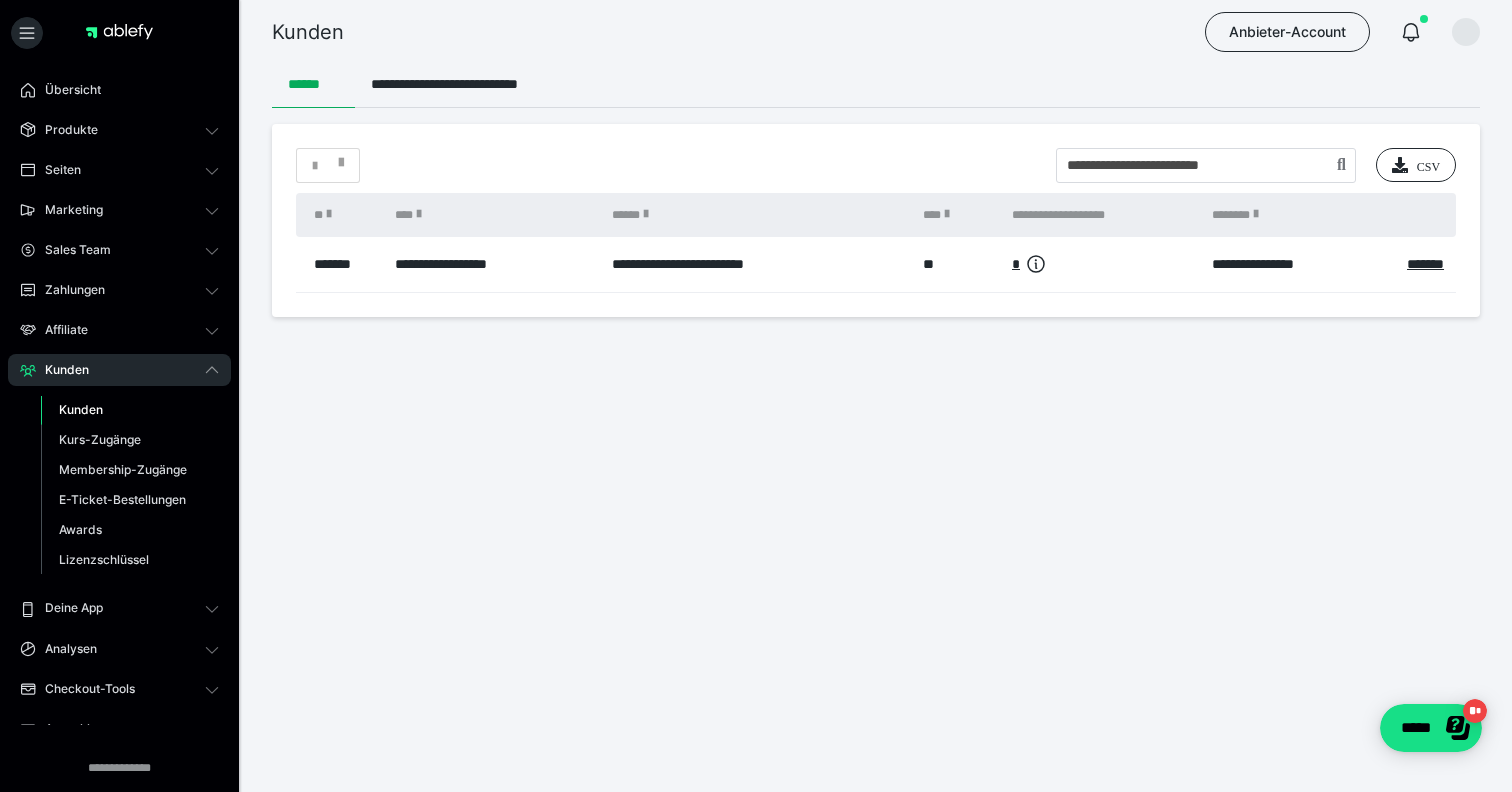 click on "*" at bounding box center [1102, 264] 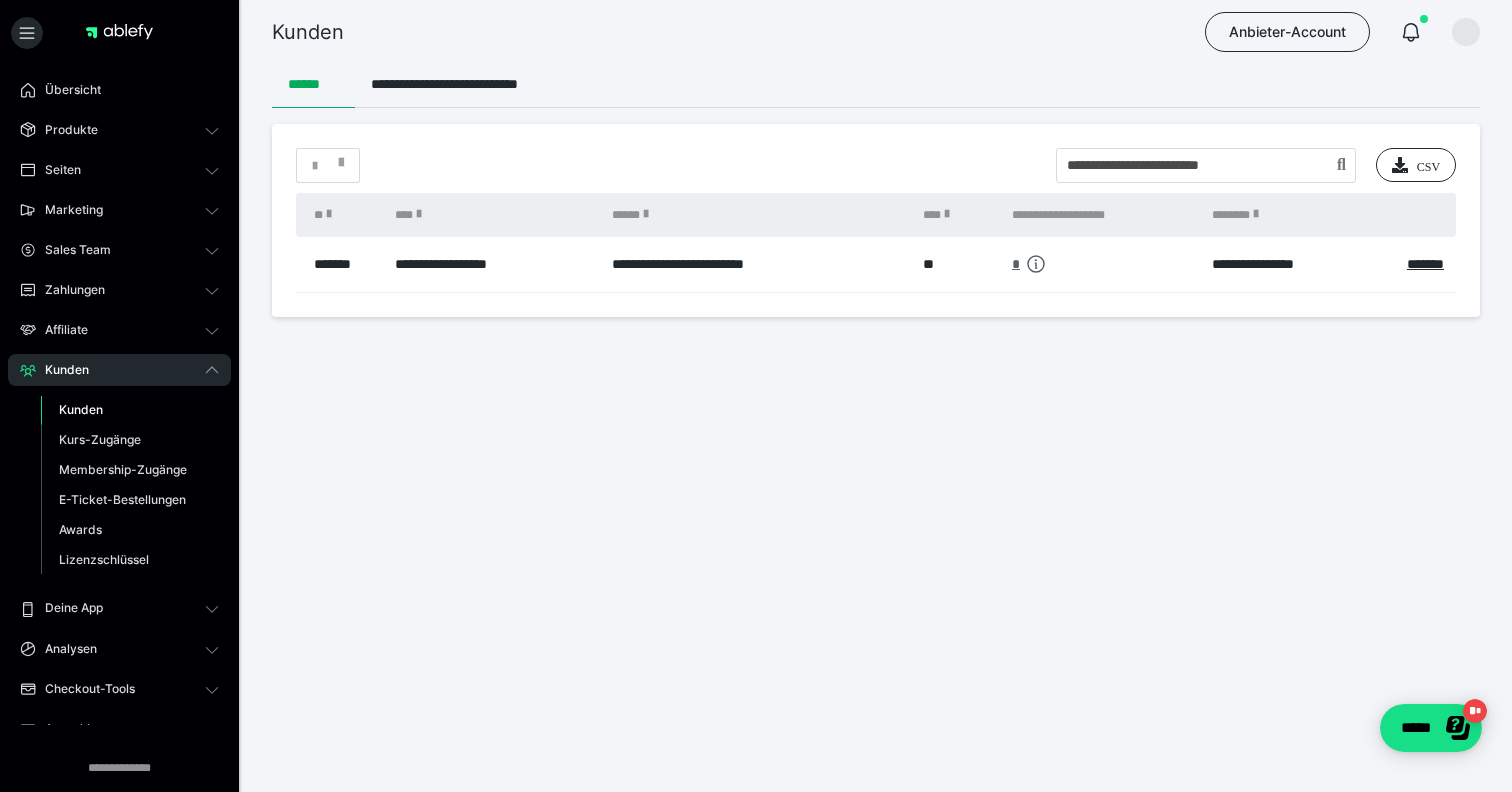 click on "*" at bounding box center (1016, 264) 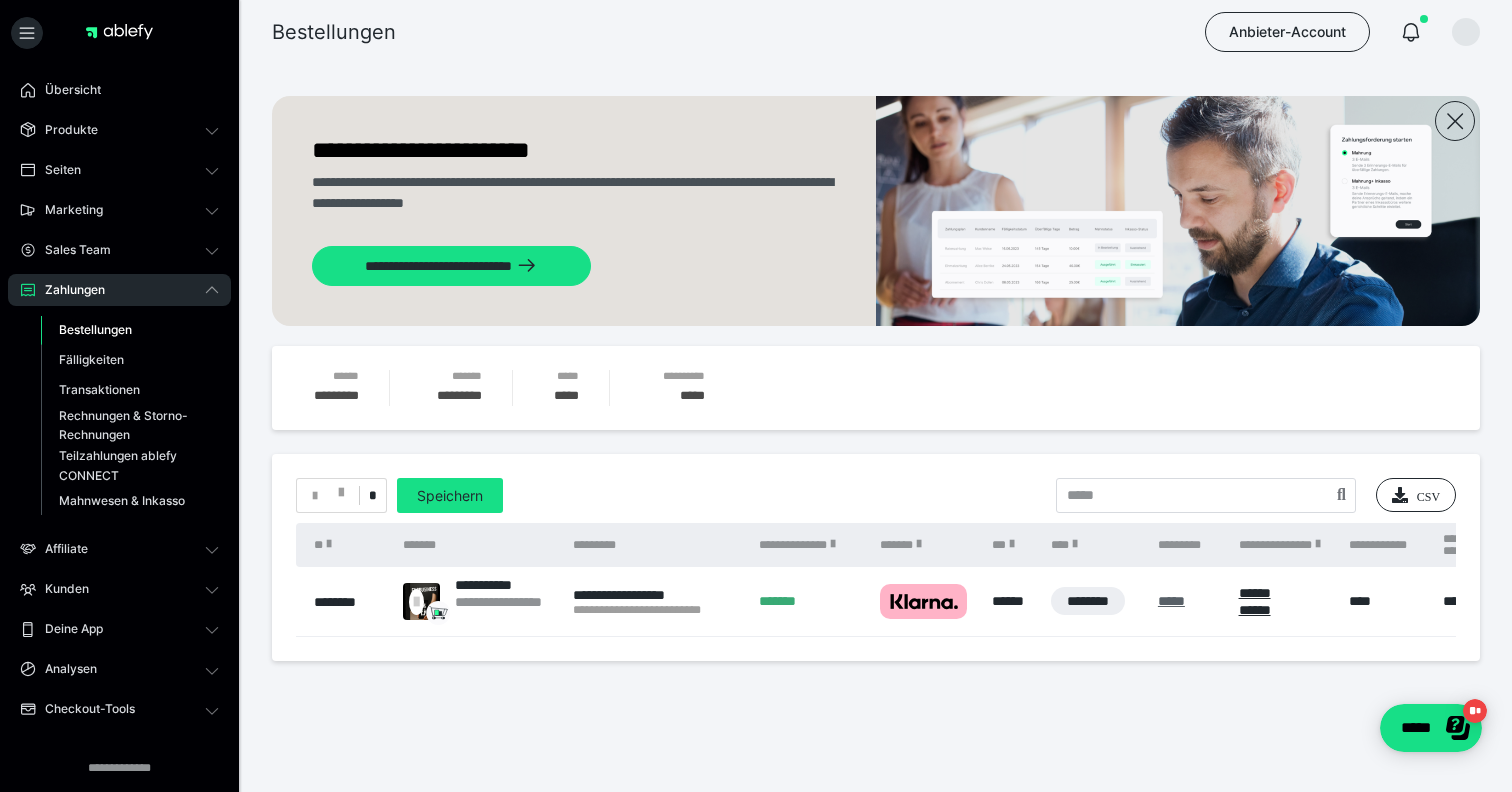scroll, scrollTop: 0, scrollLeft: 0, axis: both 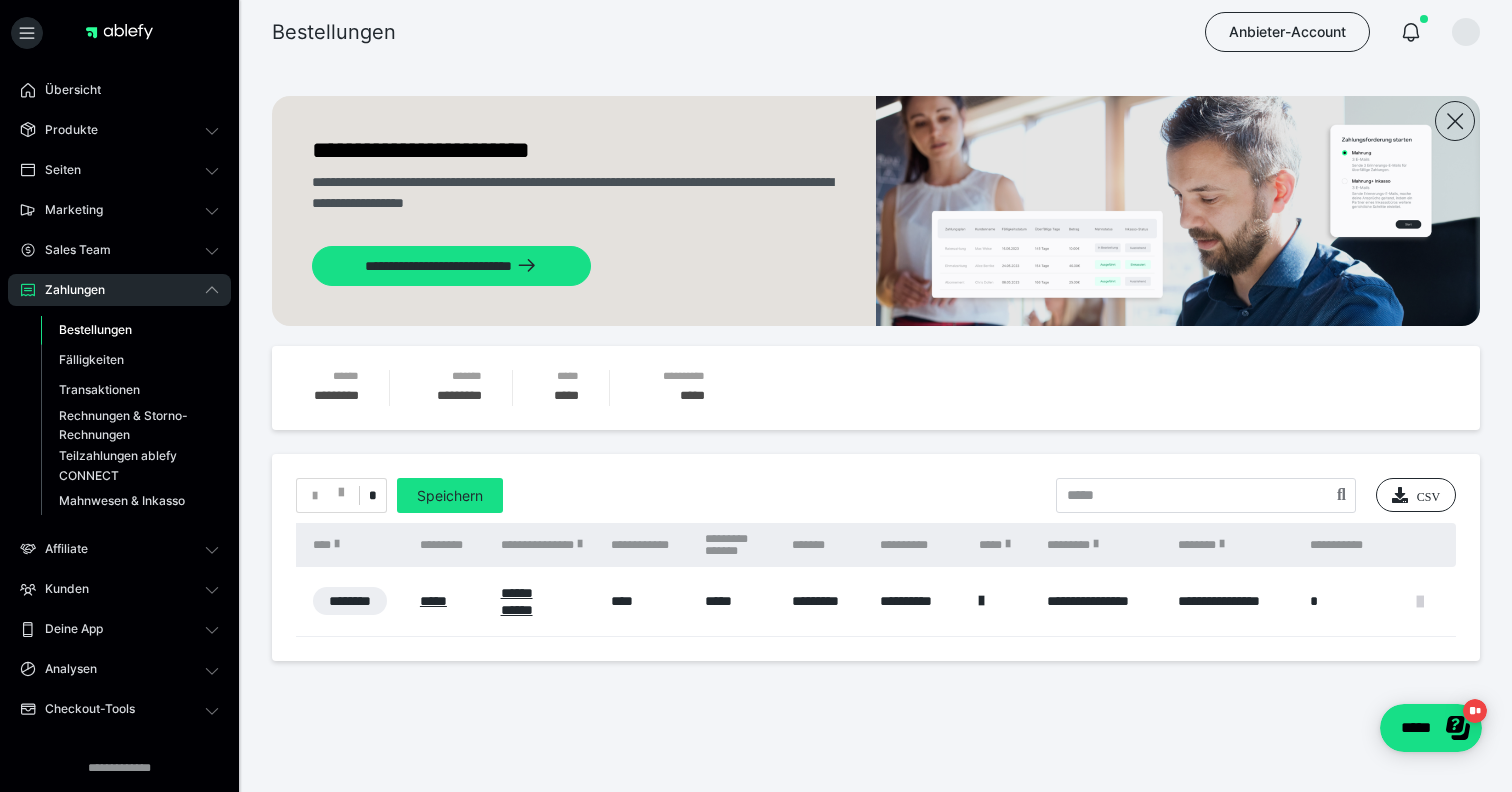 click at bounding box center (1420, 602) 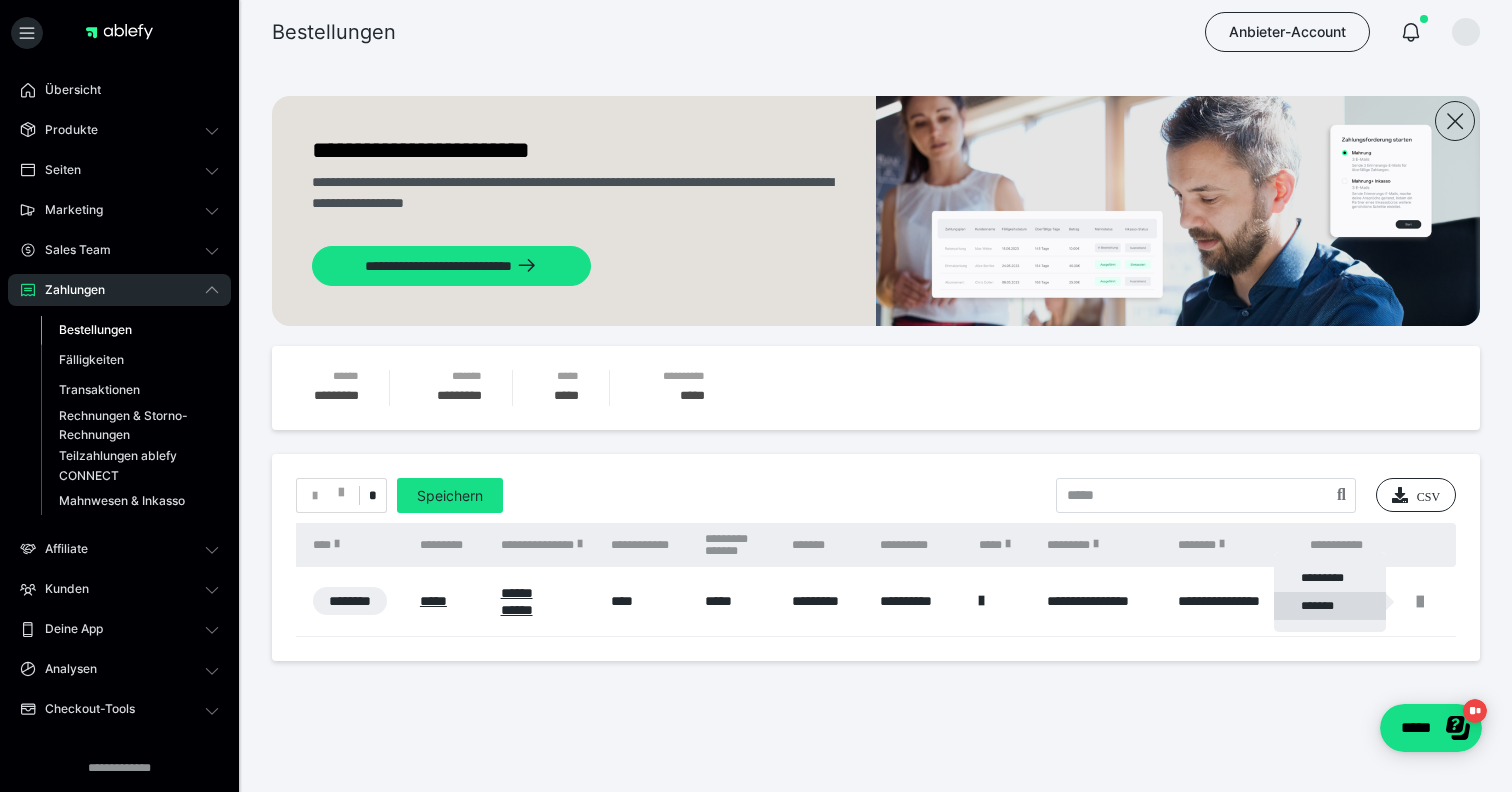 click on "*******" at bounding box center [1330, 606] 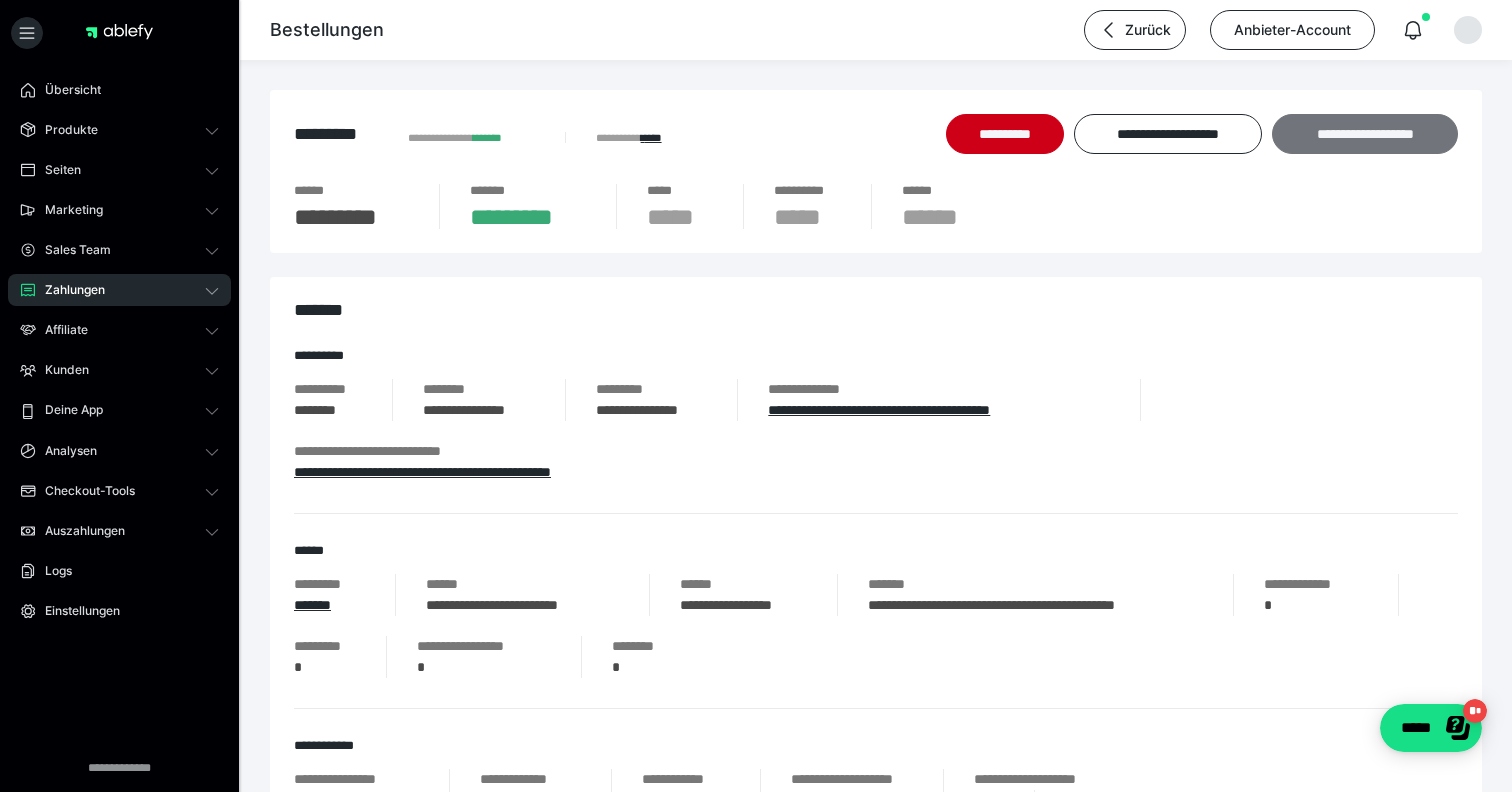 click on "**********" at bounding box center (1365, 134) 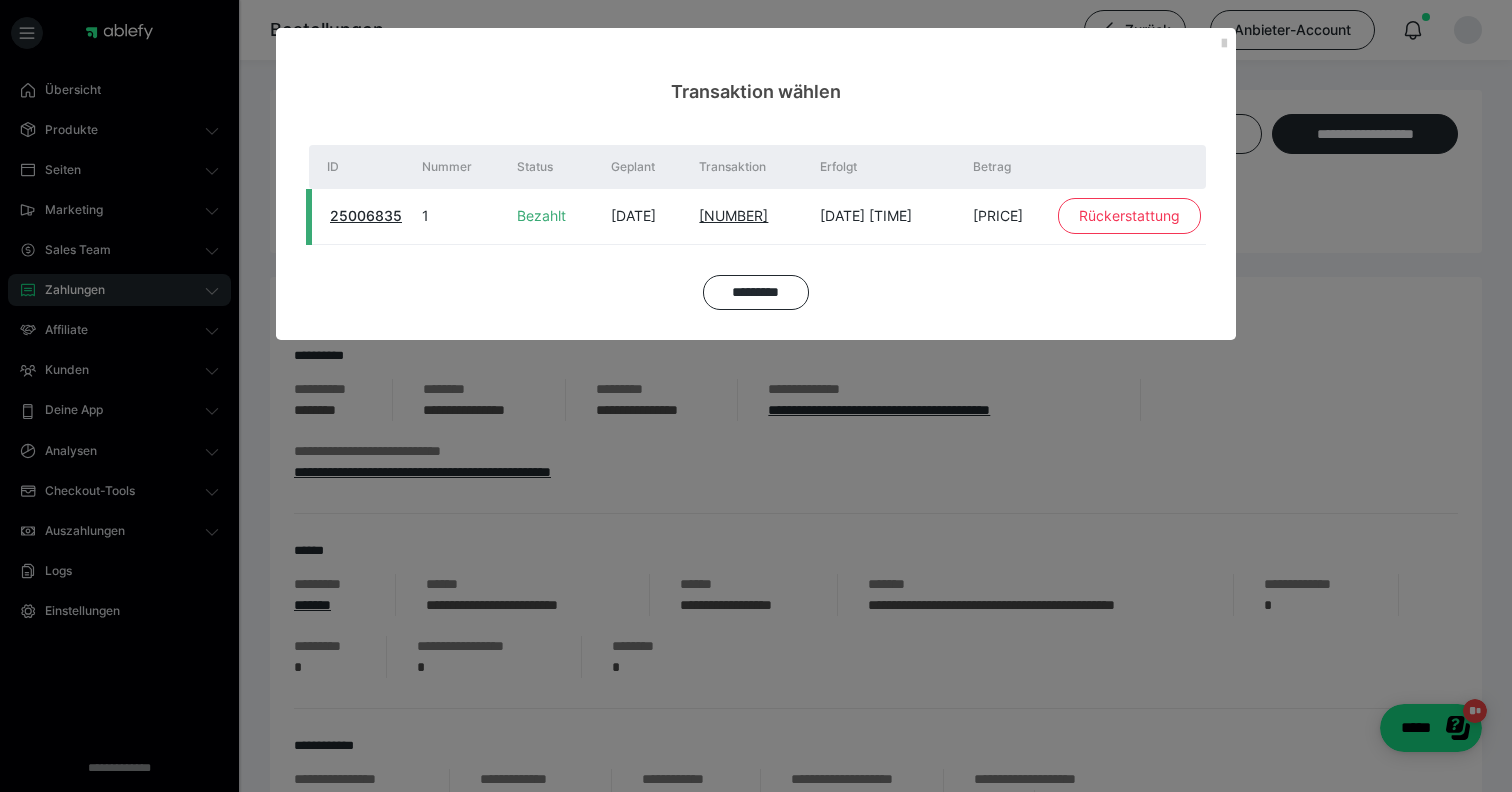 click on "Rückerstattung" at bounding box center [1129, 216] 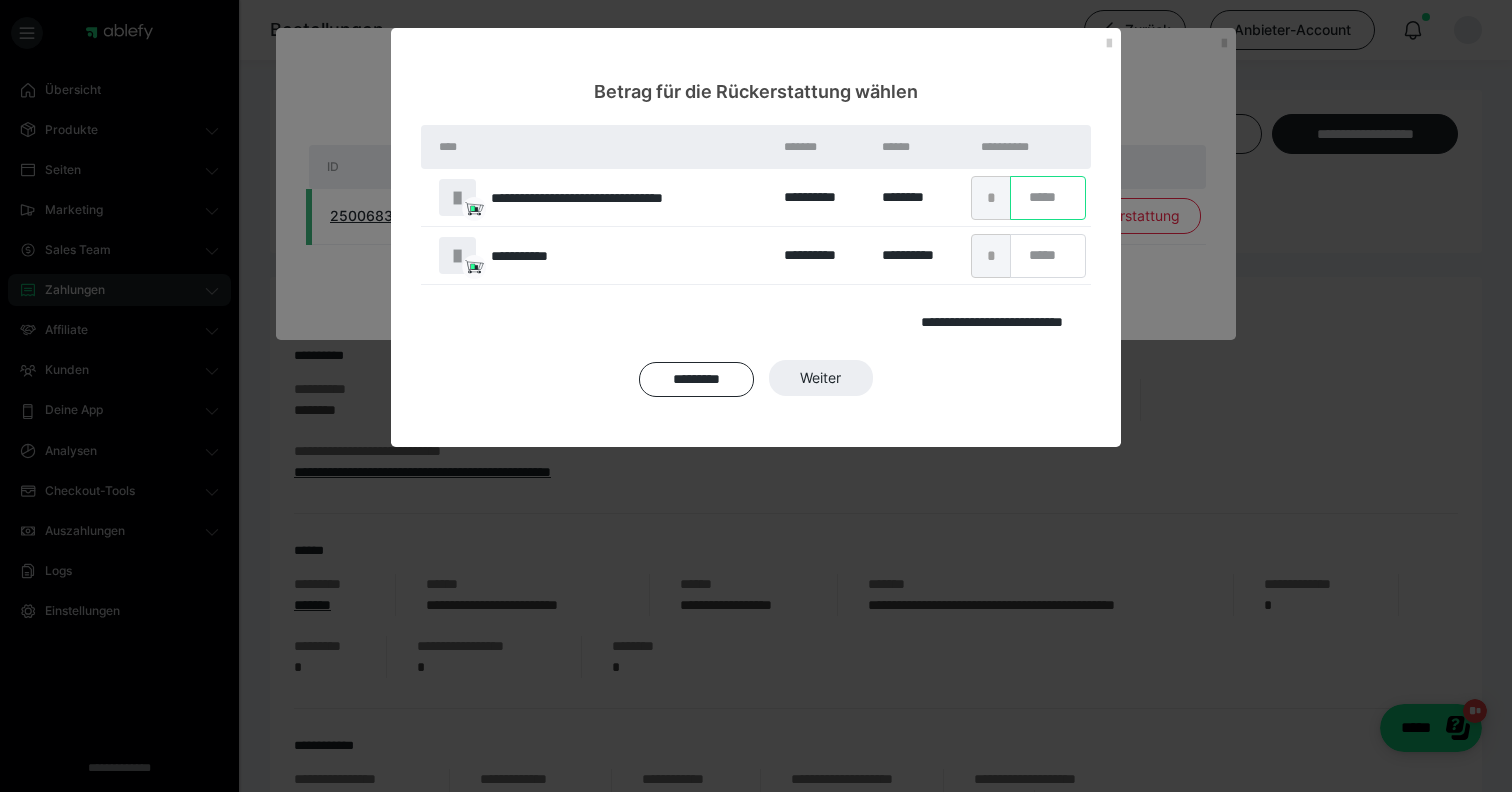 click on "*" at bounding box center [1048, 198] 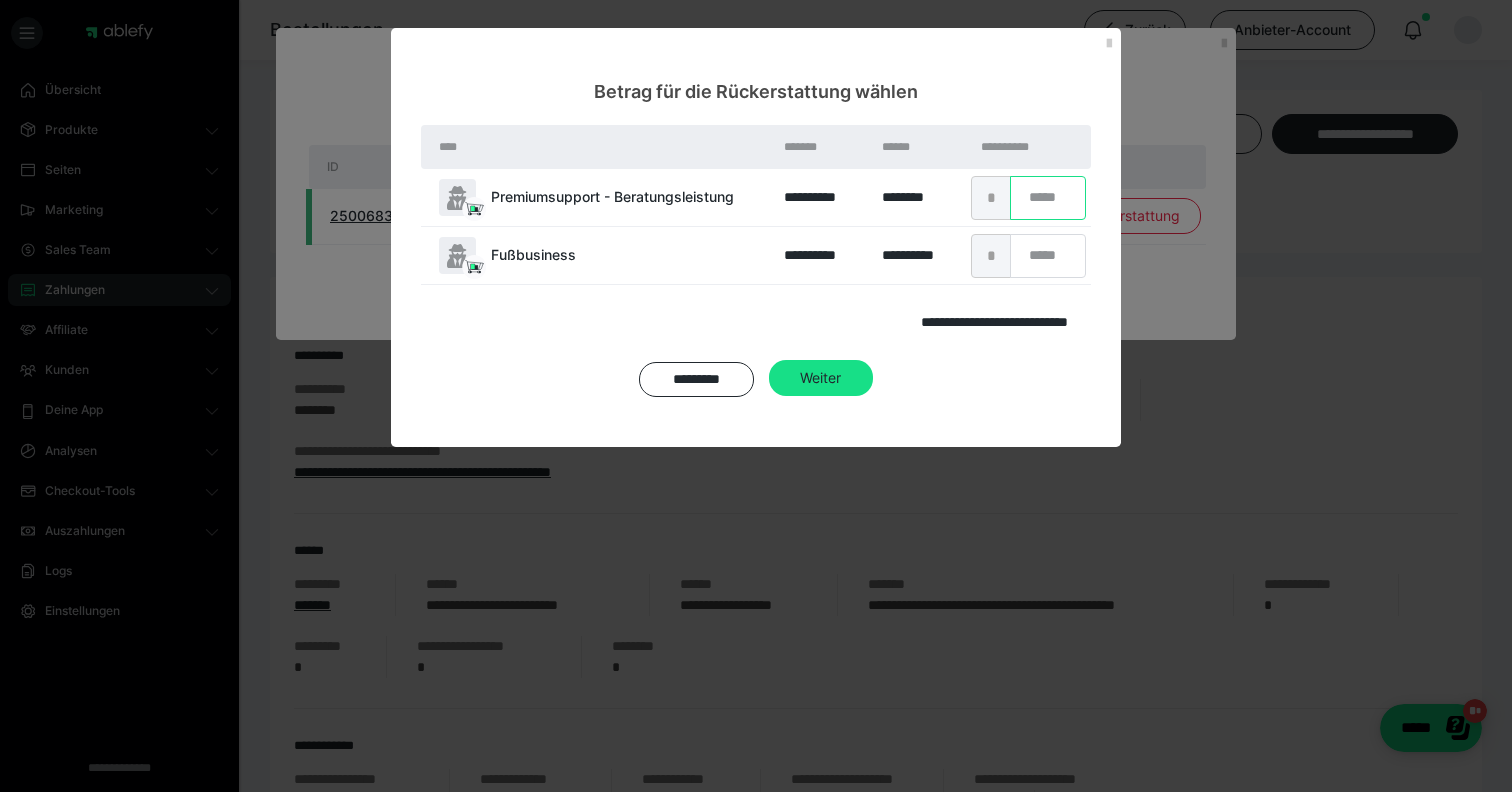 type on "***" 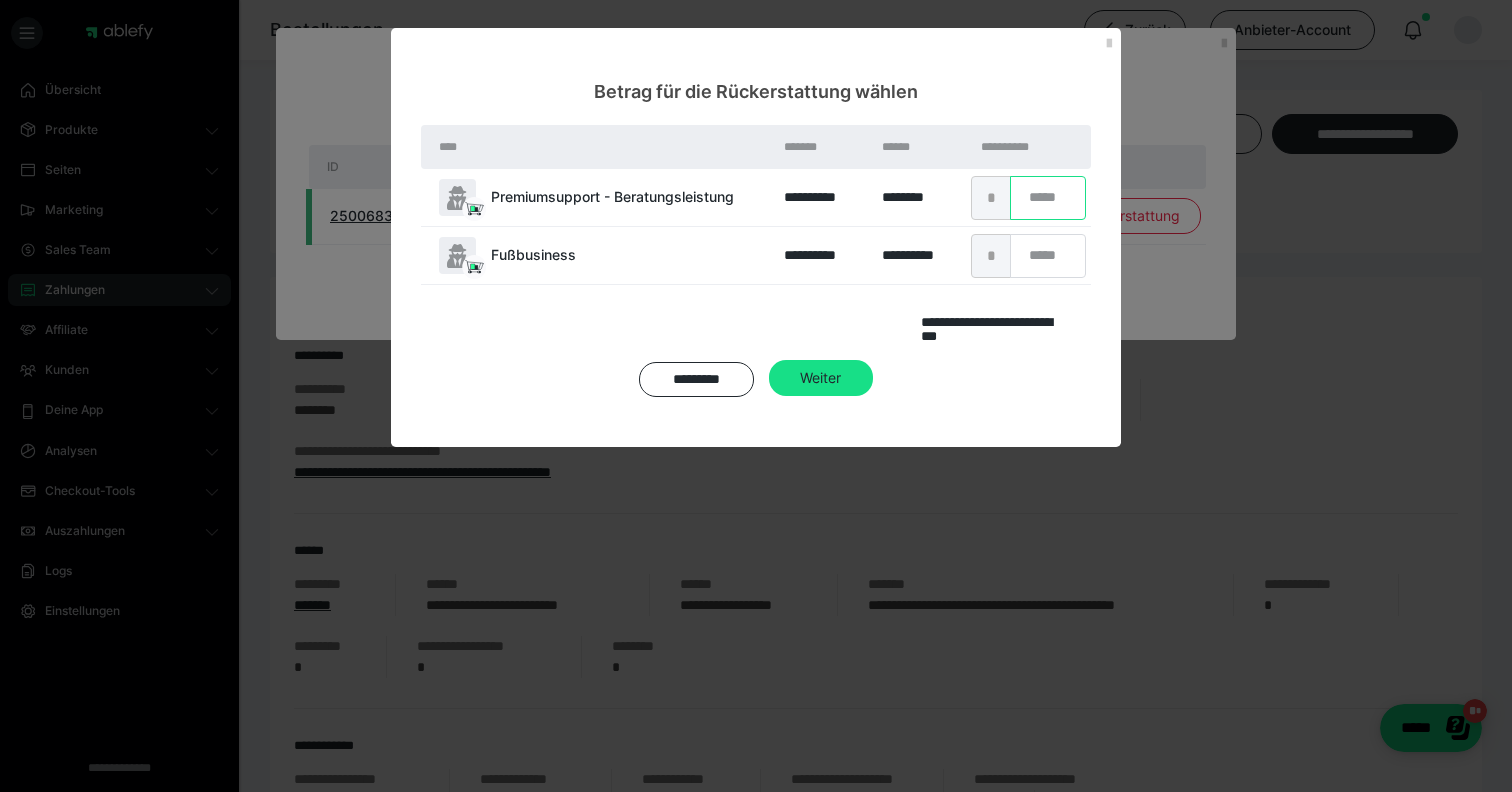 type on "******" 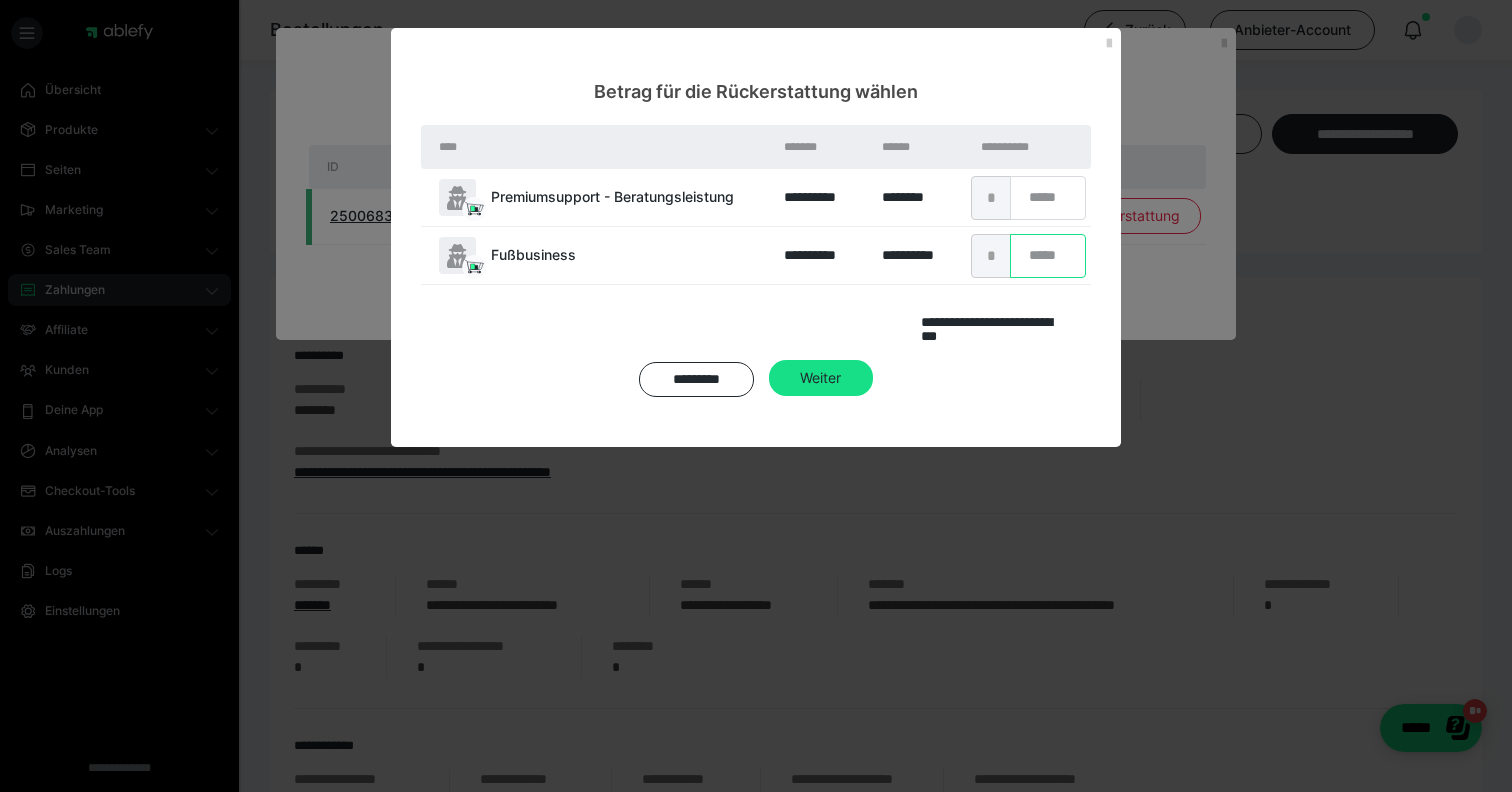 click on "*" at bounding box center [1048, 256] 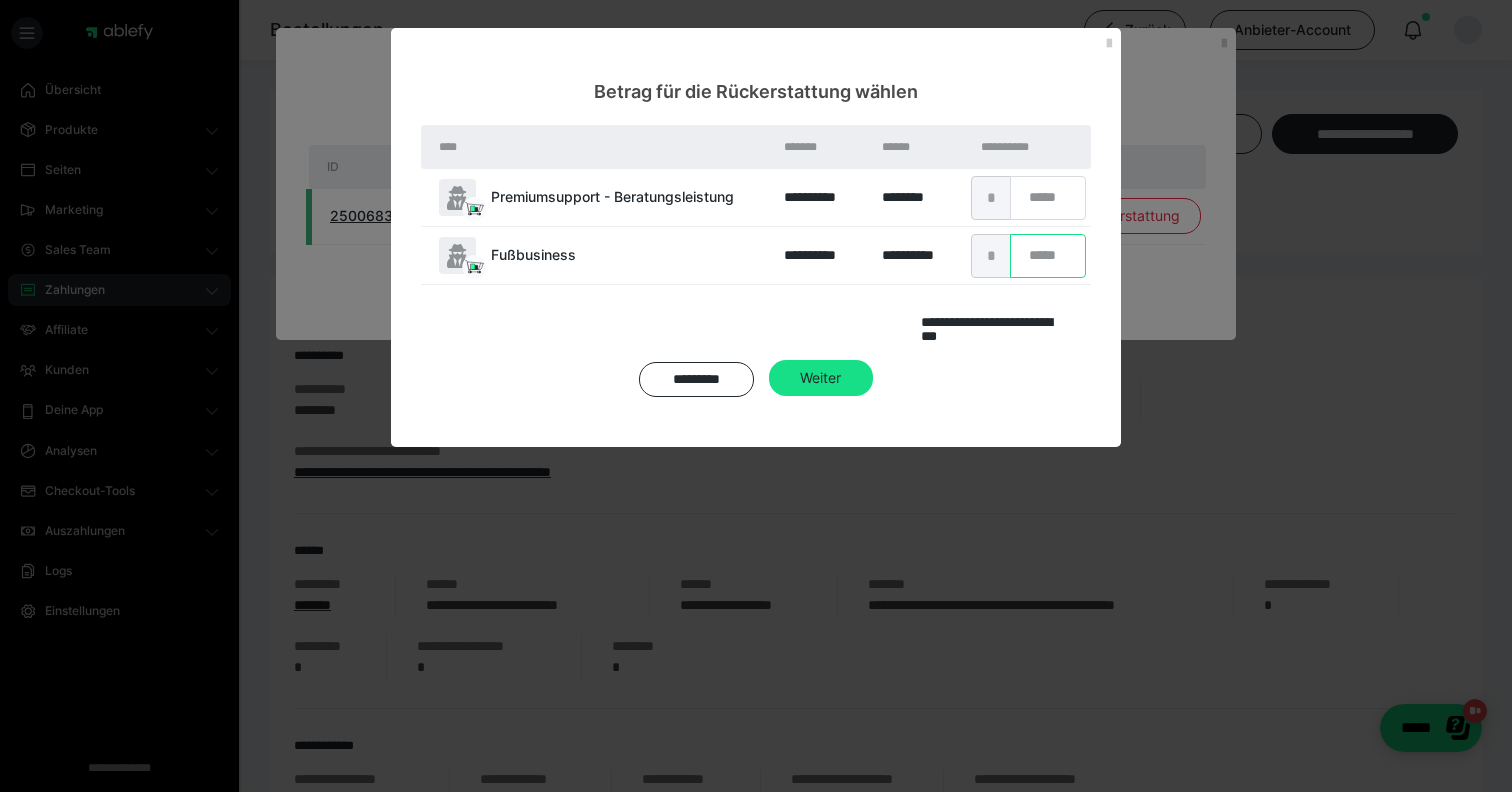 click on "*" at bounding box center [1048, 256] 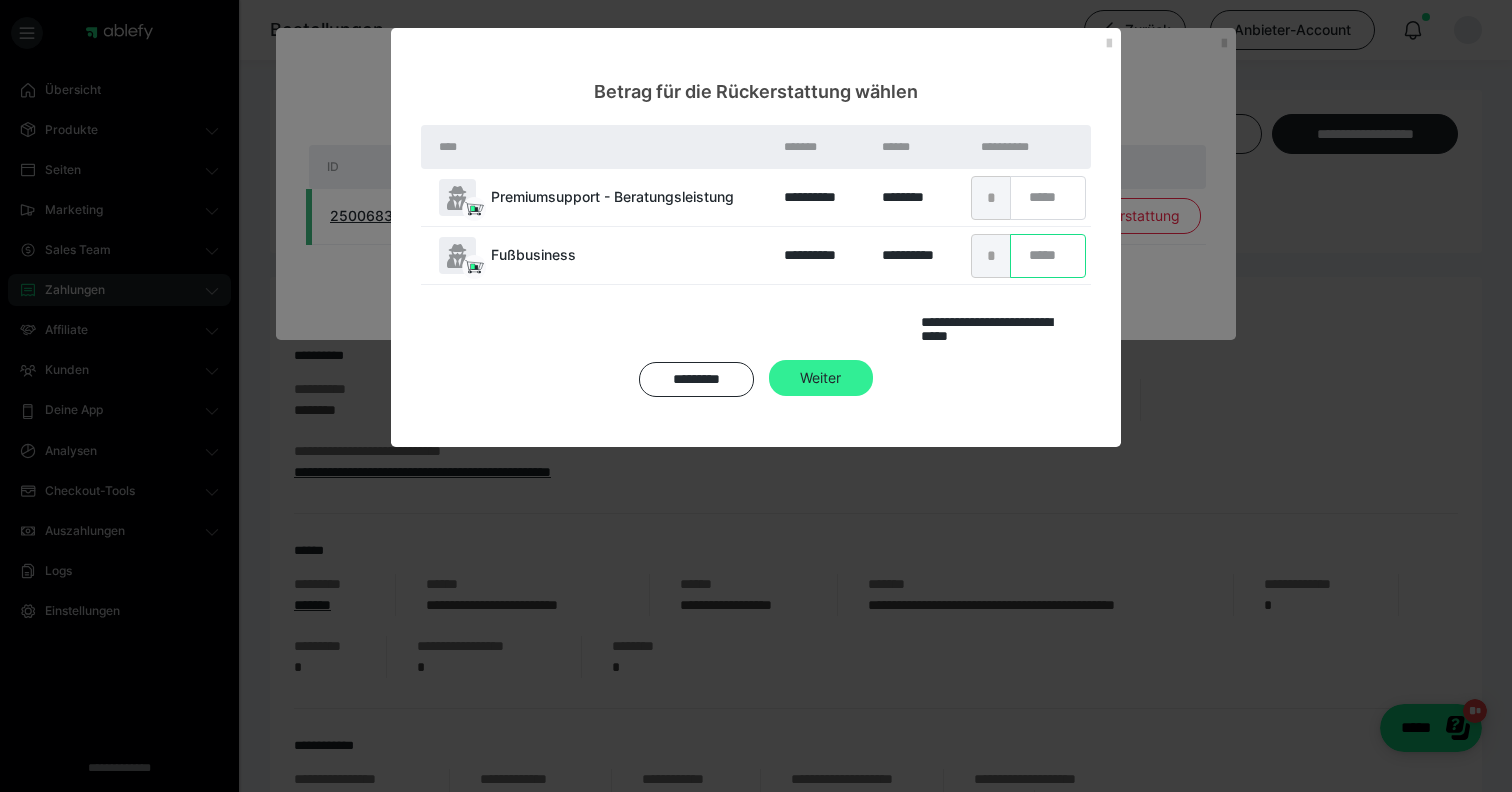 type on "*******" 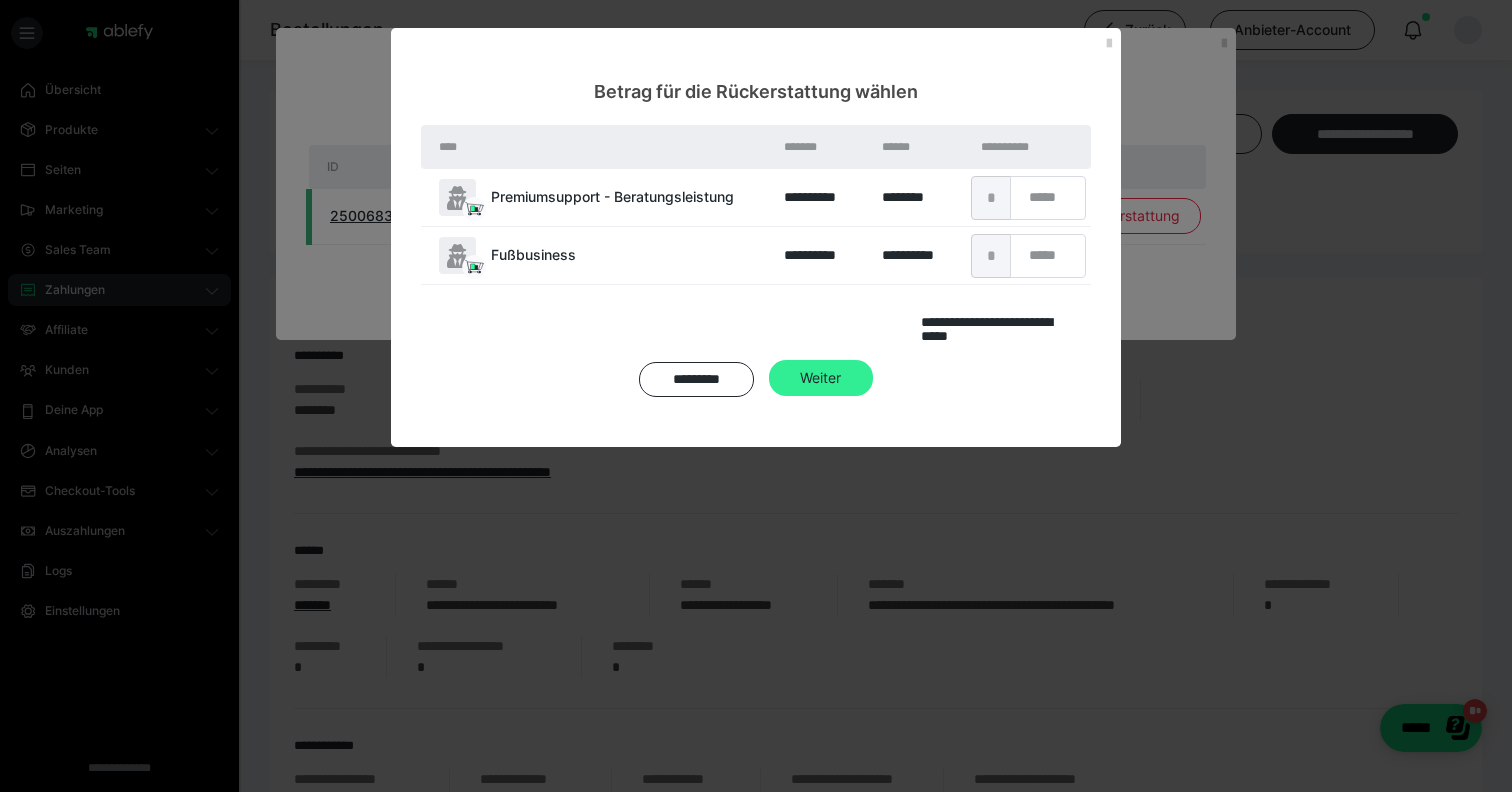 click on "Weiter" at bounding box center (821, 378) 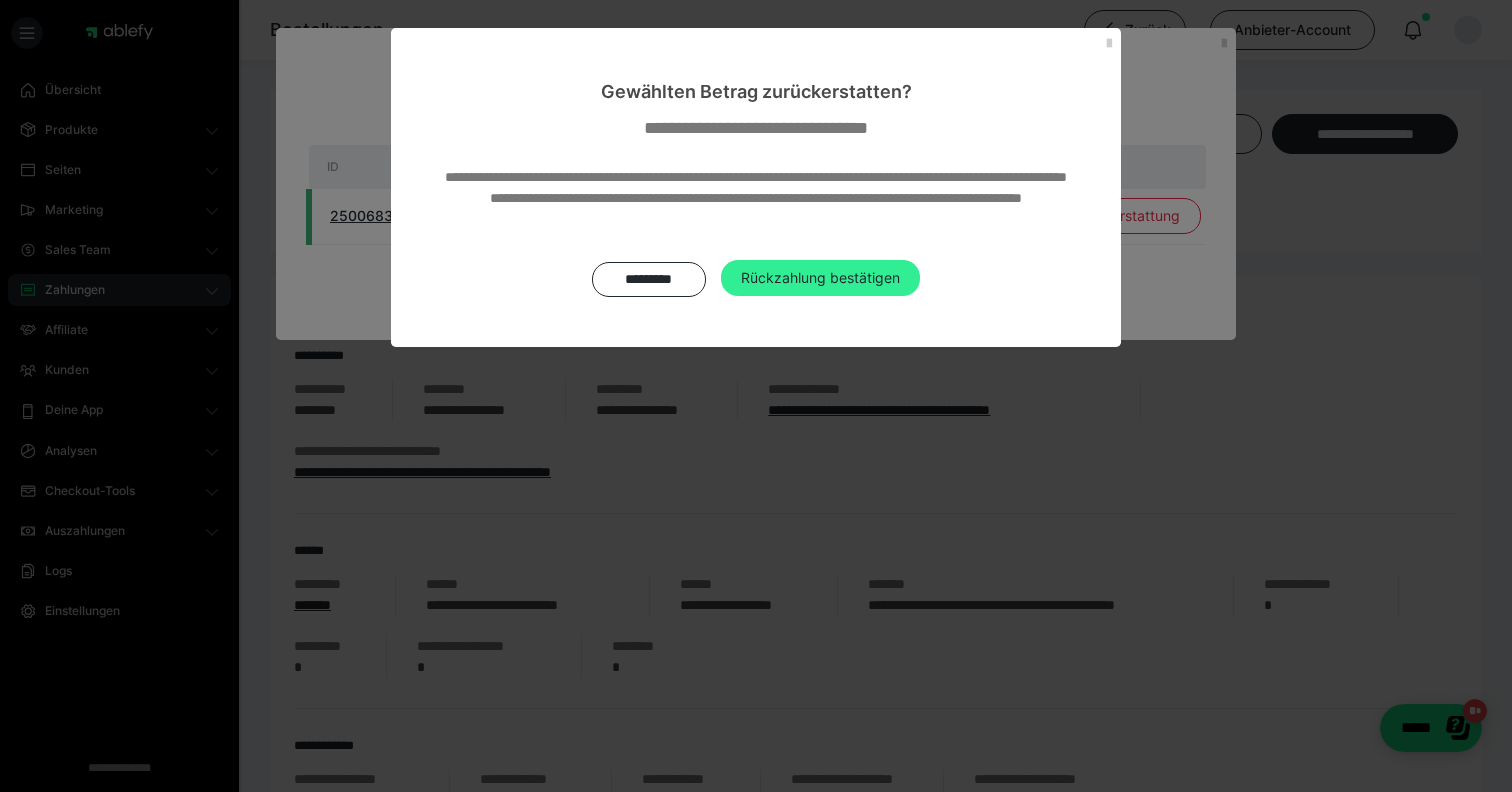 click on "Rückzahlung bestätigen" at bounding box center (820, 278) 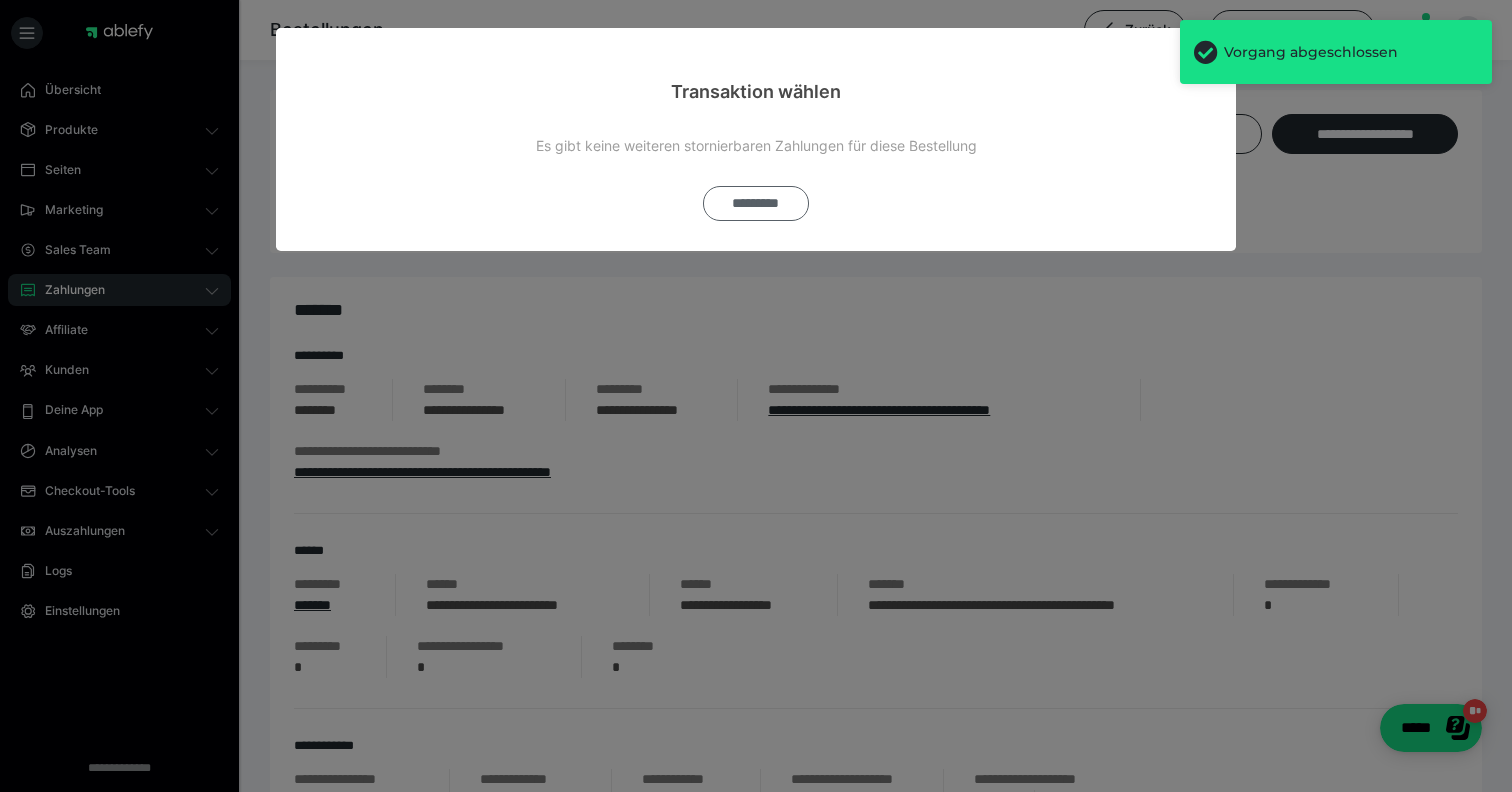 click on "*********" at bounding box center [756, 203] 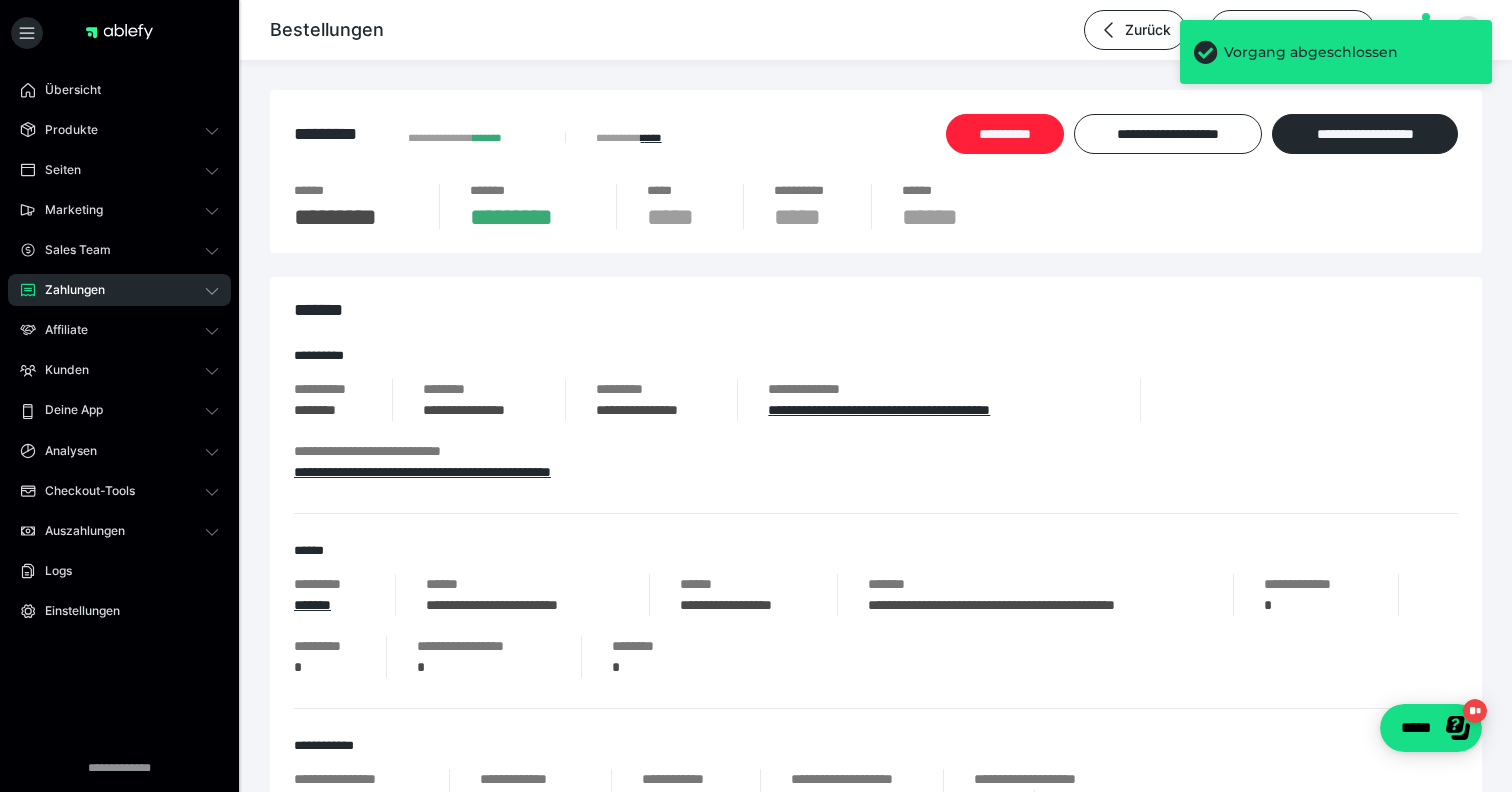 click on "**********" at bounding box center [1005, 134] 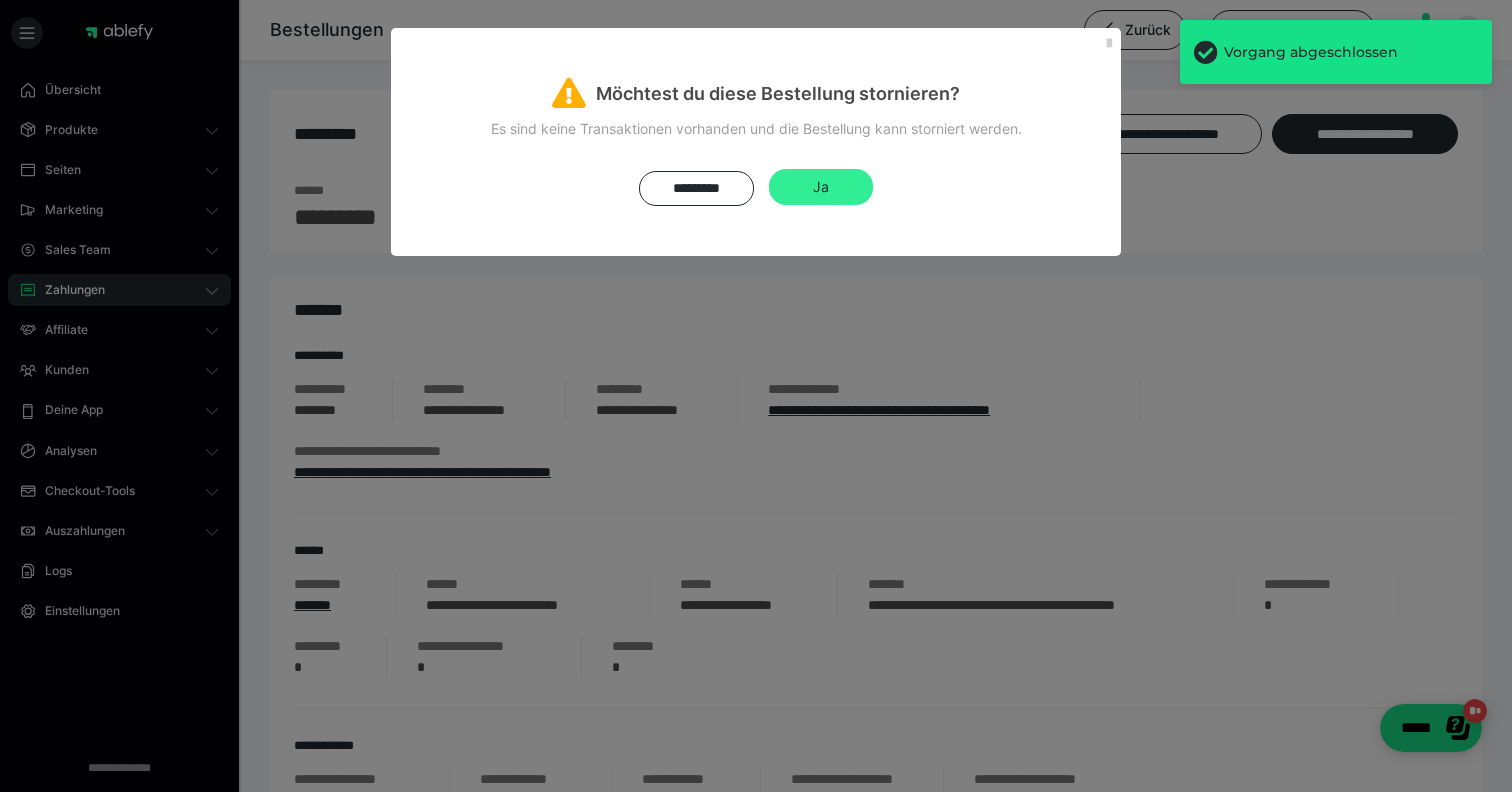 click on "Ja" at bounding box center [821, 187] 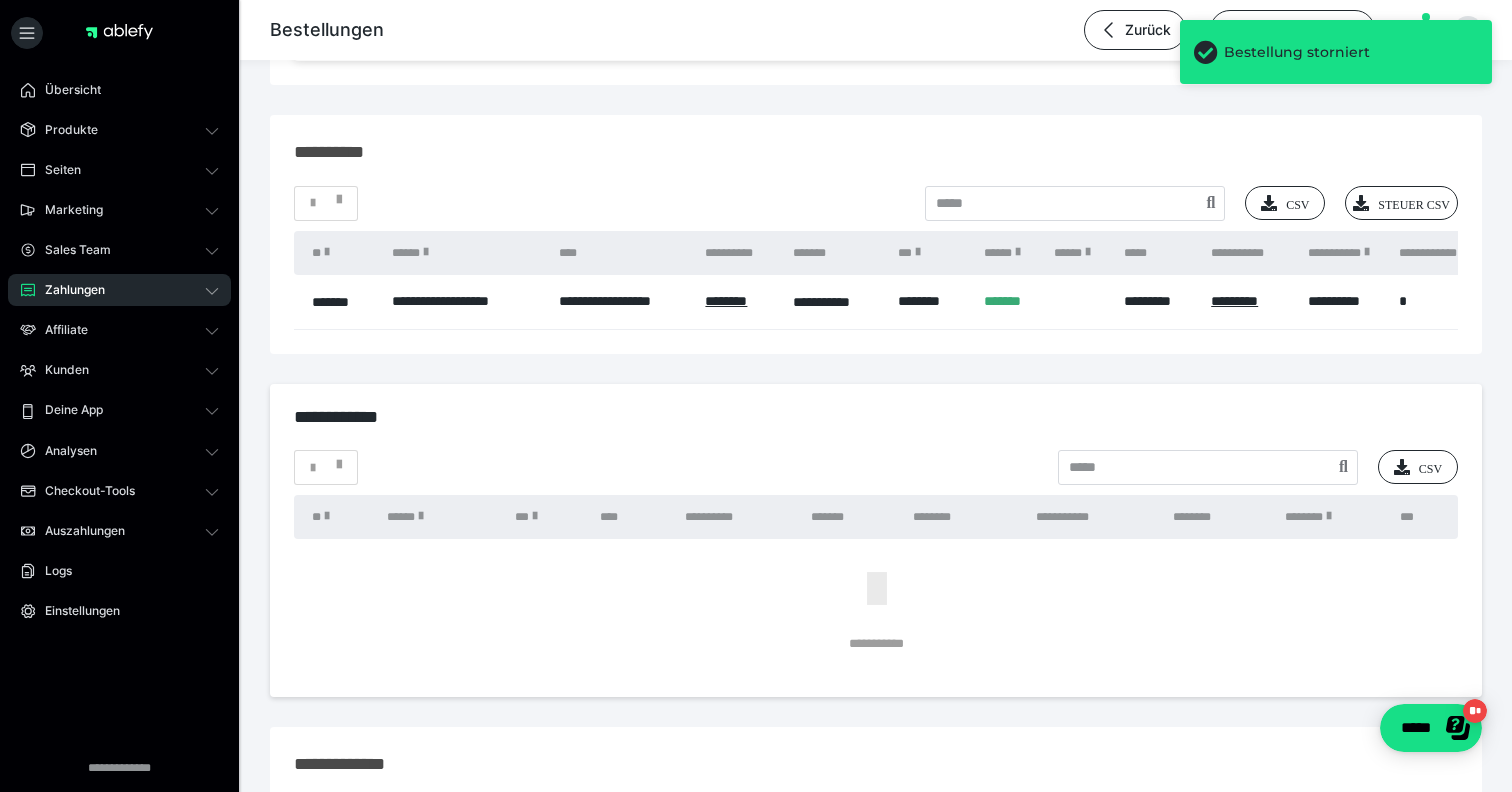 scroll, scrollTop: 2125, scrollLeft: 0, axis: vertical 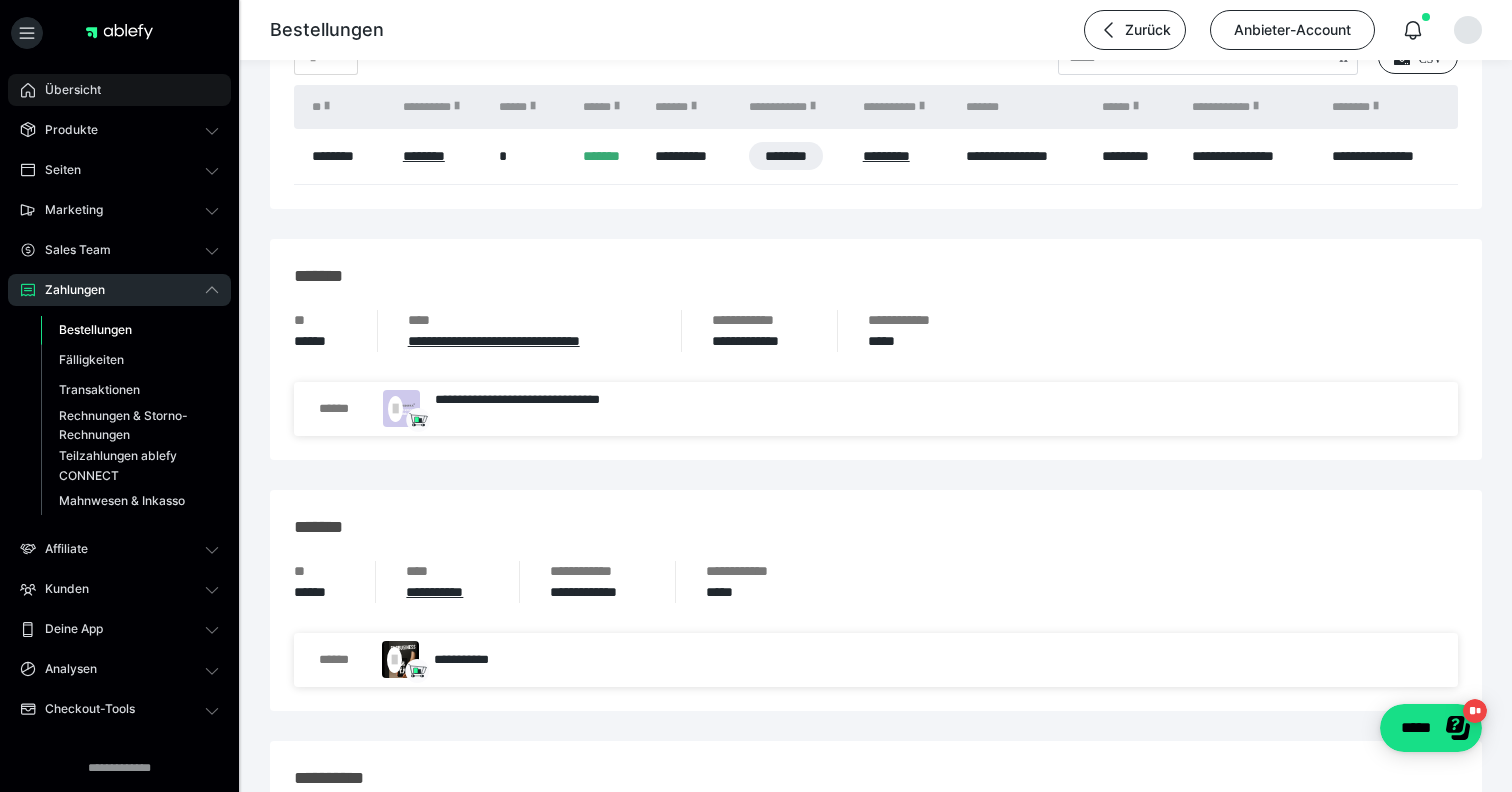 click on "Übersicht" at bounding box center [119, 90] 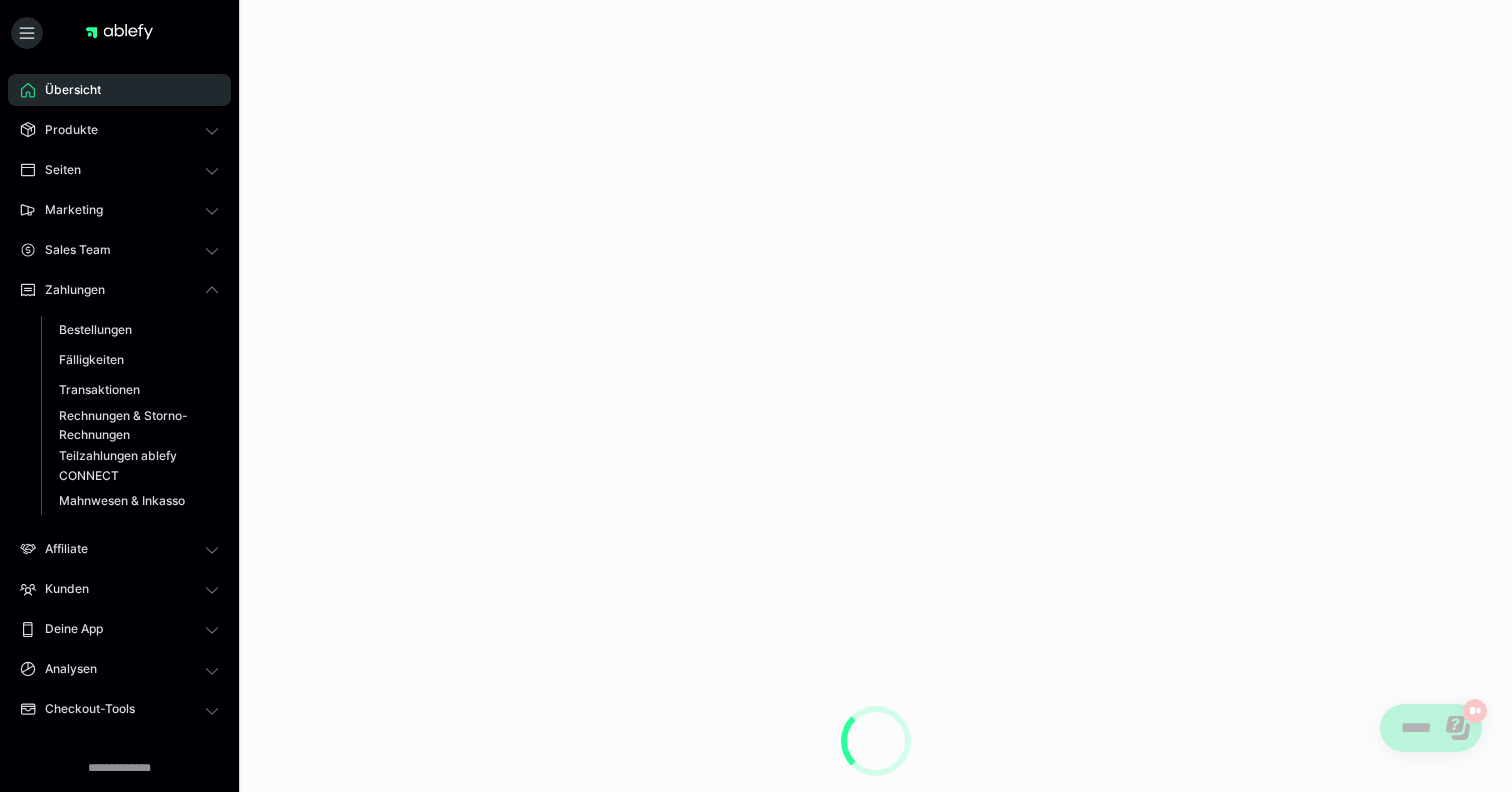 scroll, scrollTop: 0, scrollLeft: 0, axis: both 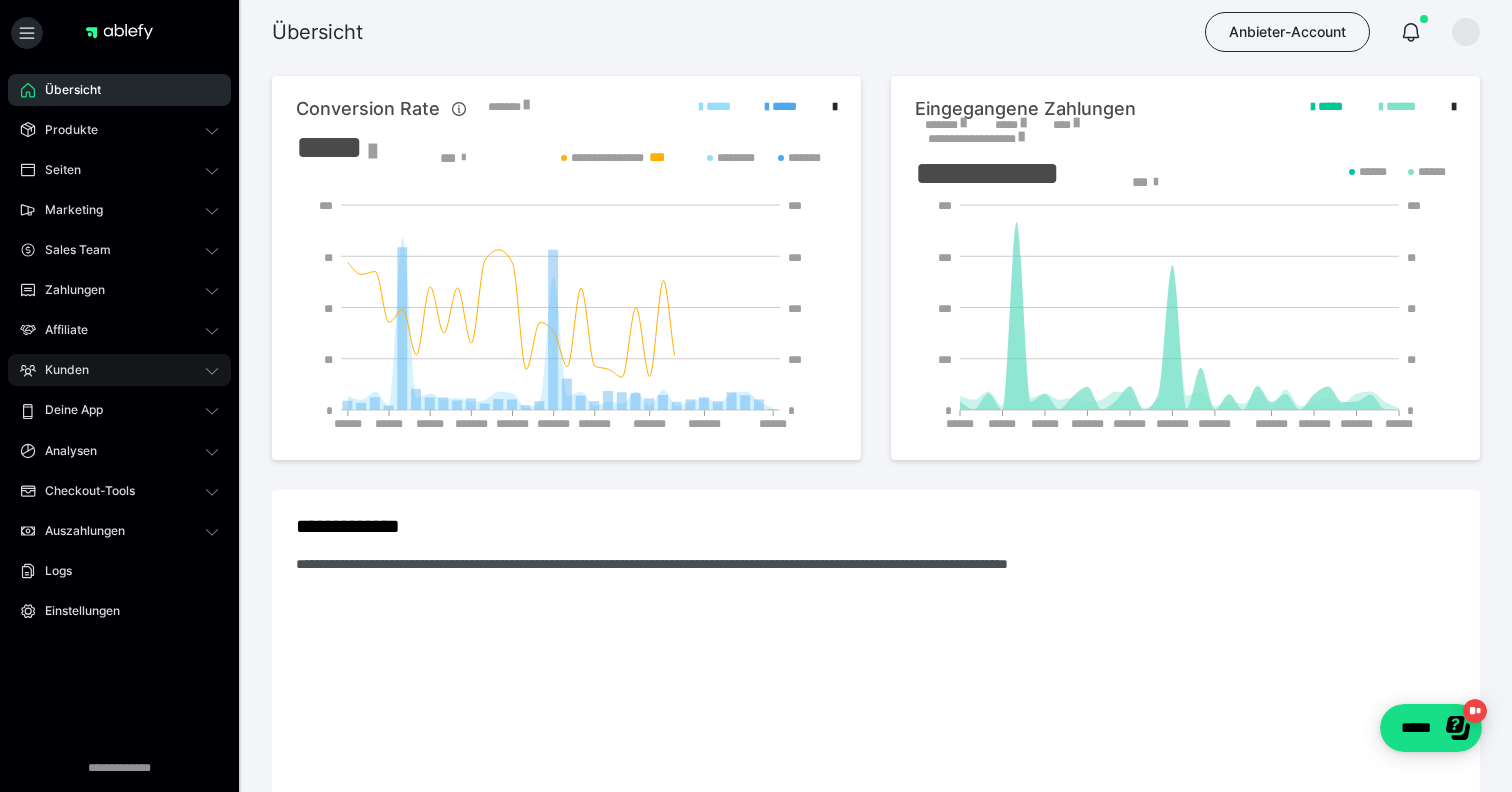 click on "Kunden" at bounding box center [119, 370] 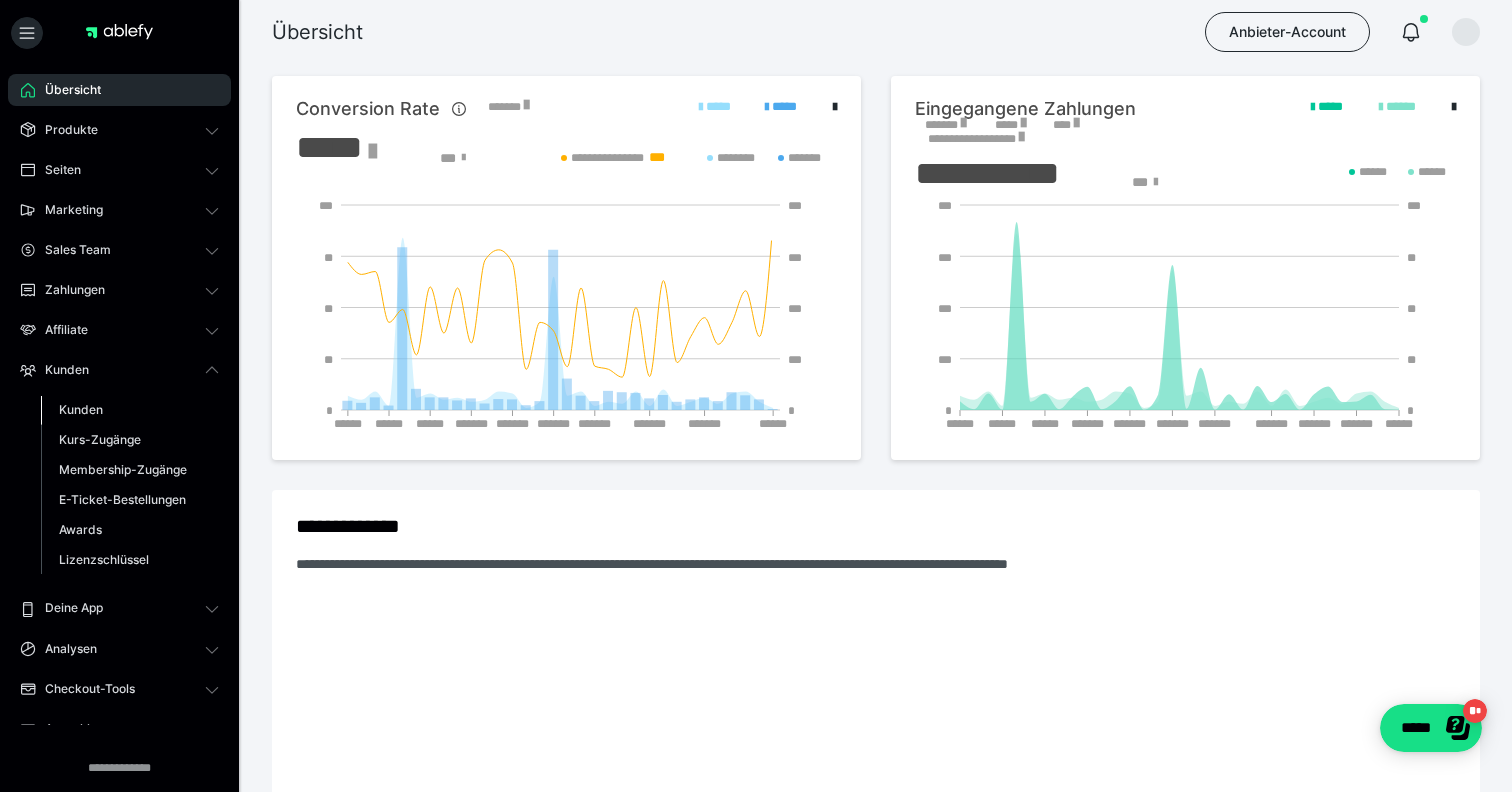 click on "Kunden" at bounding box center [130, 410] 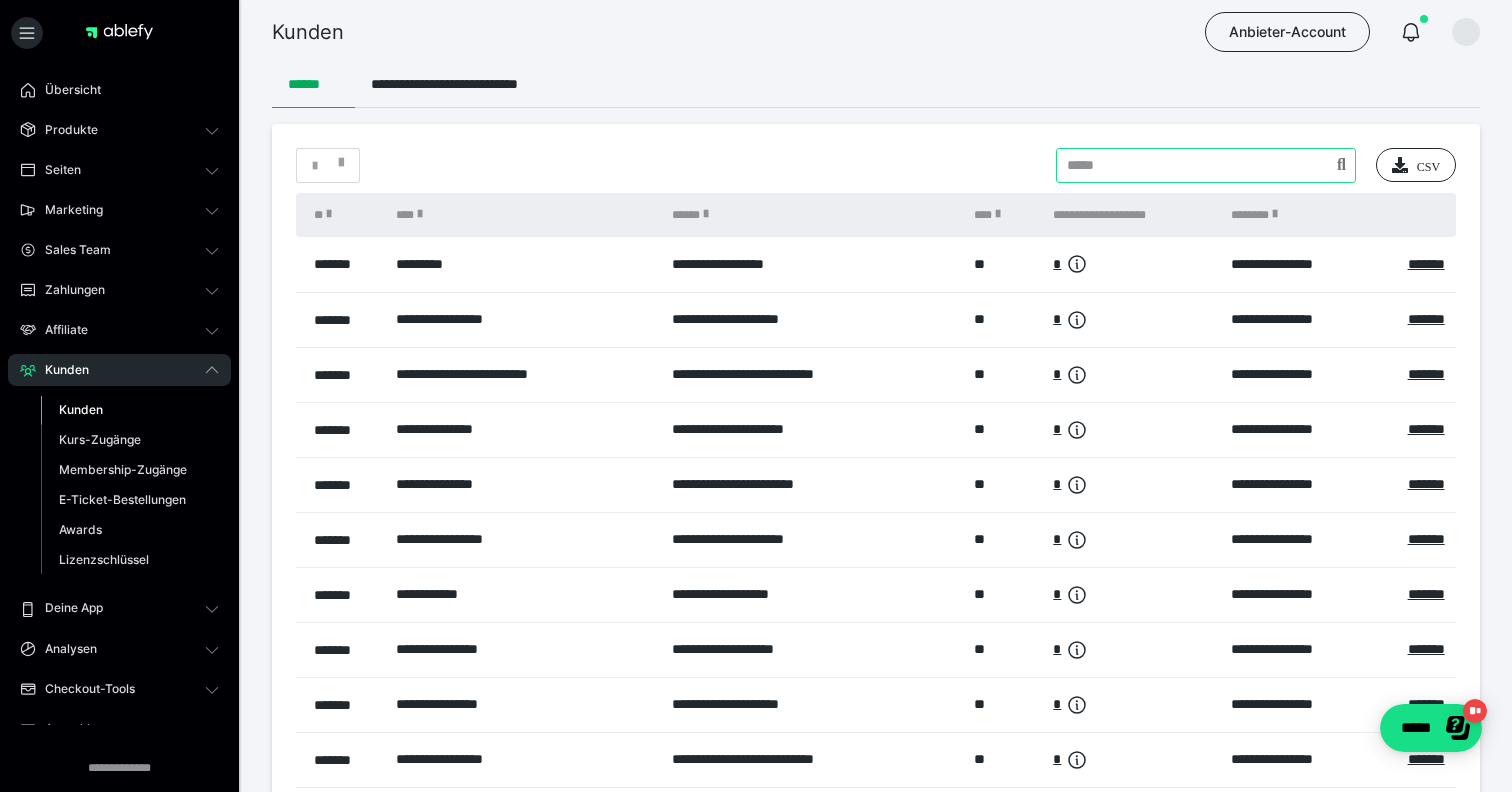 click at bounding box center [1206, 165] 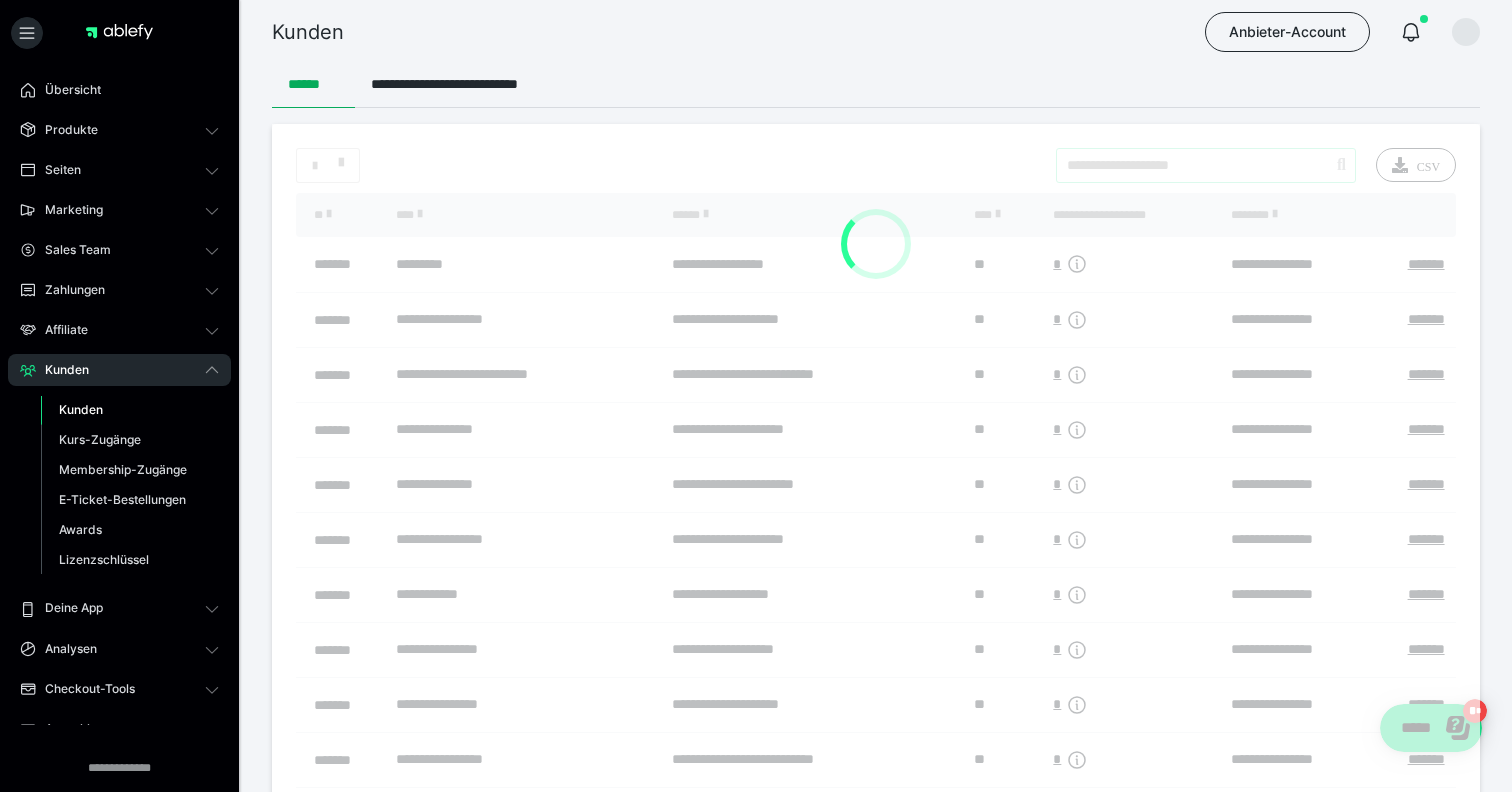 type on "**********" 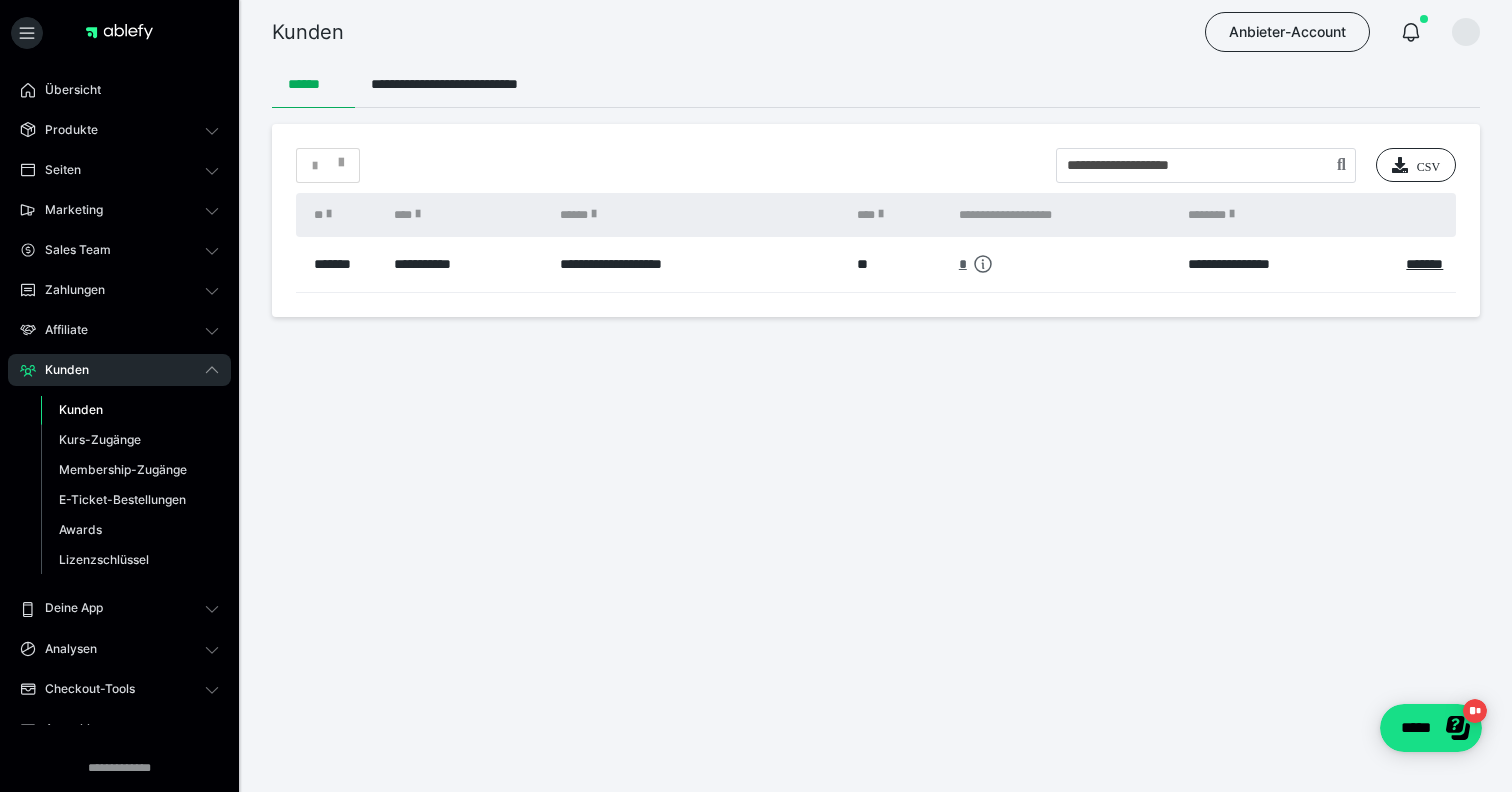click on "*" at bounding box center [963, 264] 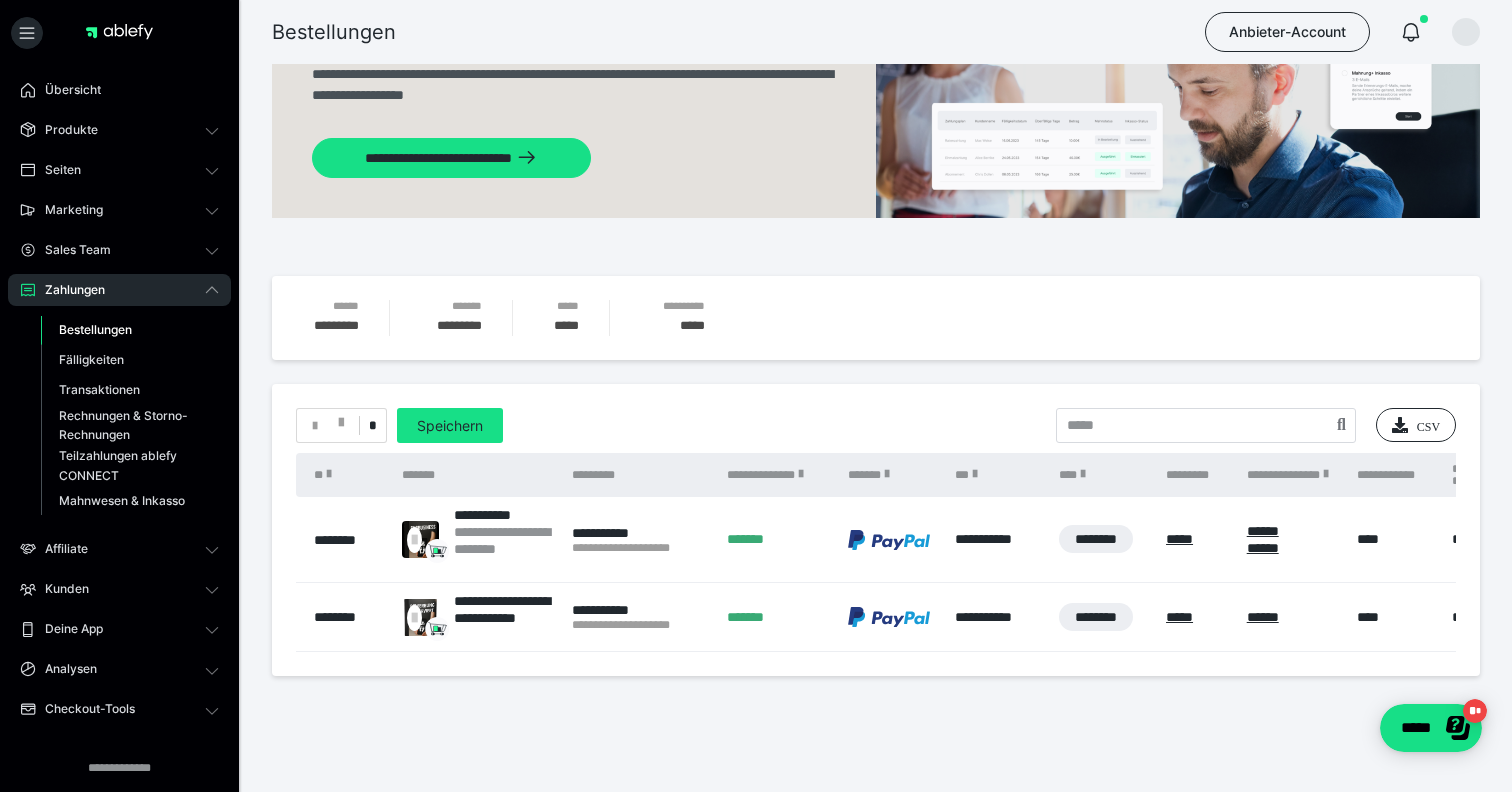 scroll, scrollTop: 89, scrollLeft: 0, axis: vertical 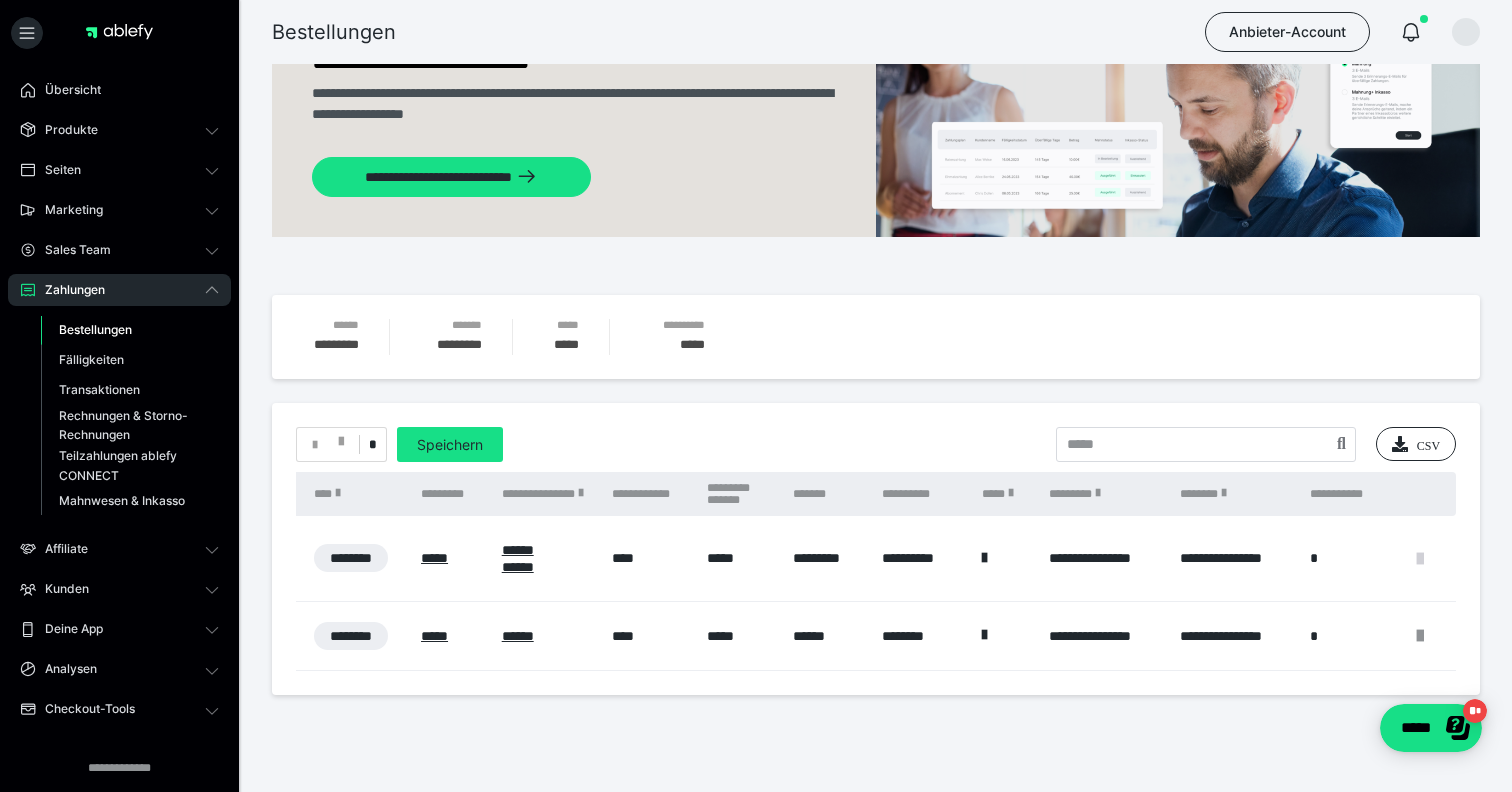 click at bounding box center [1420, 559] 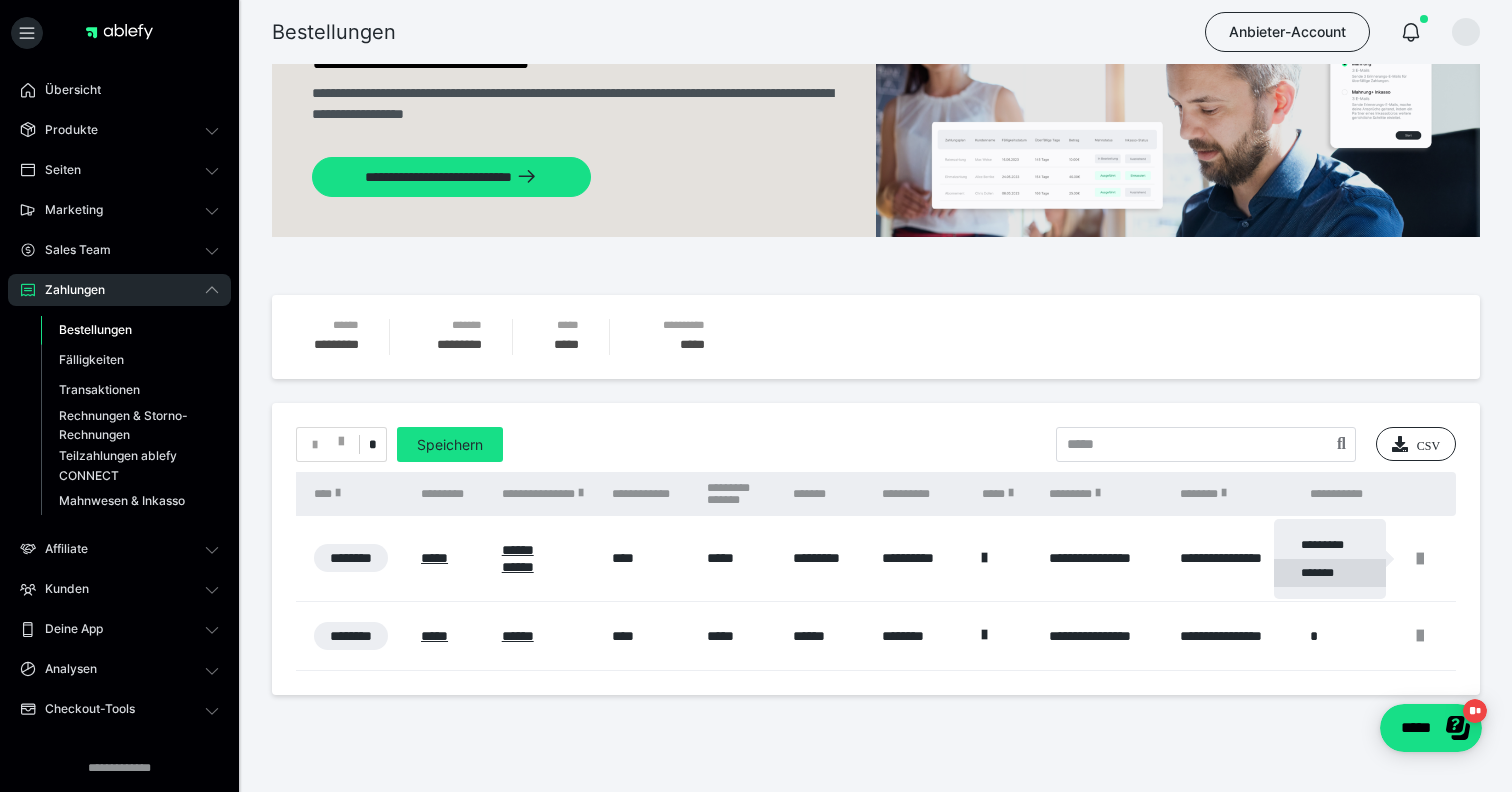 click on "*******" at bounding box center (1330, 573) 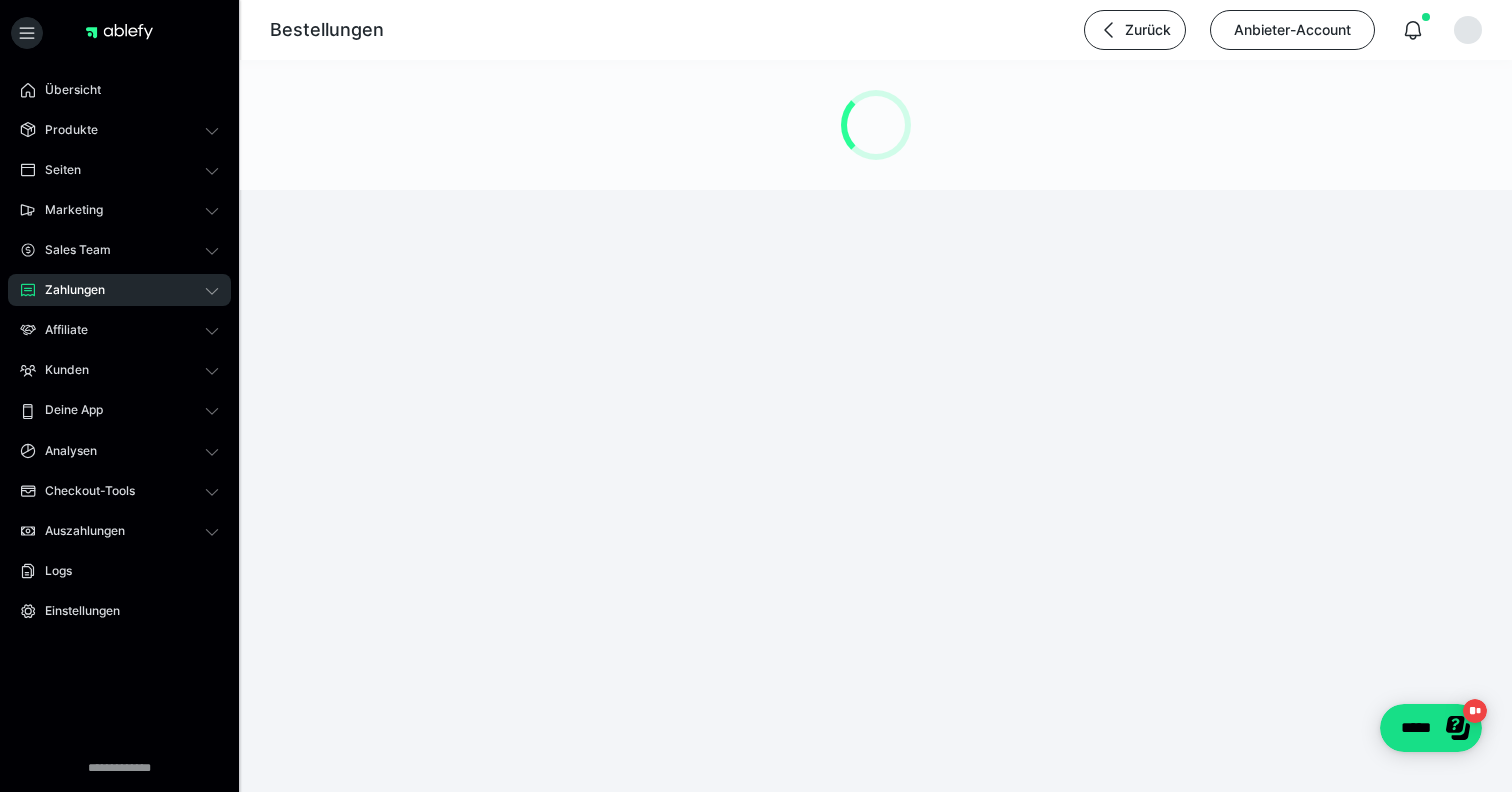 scroll, scrollTop: 0, scrollLeft: 0, axis: both 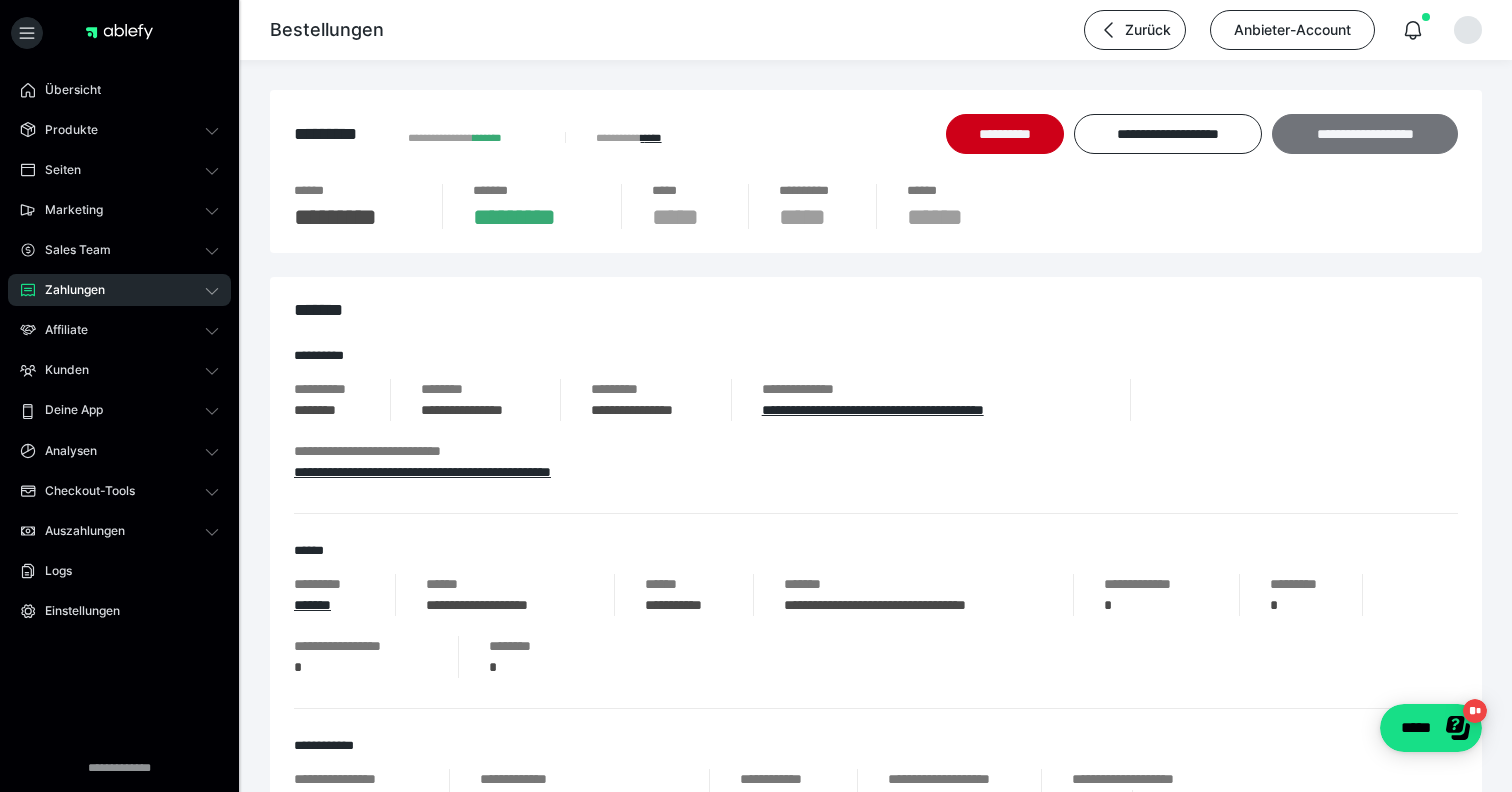 click on "**********" at bounding box center (1365, 134) 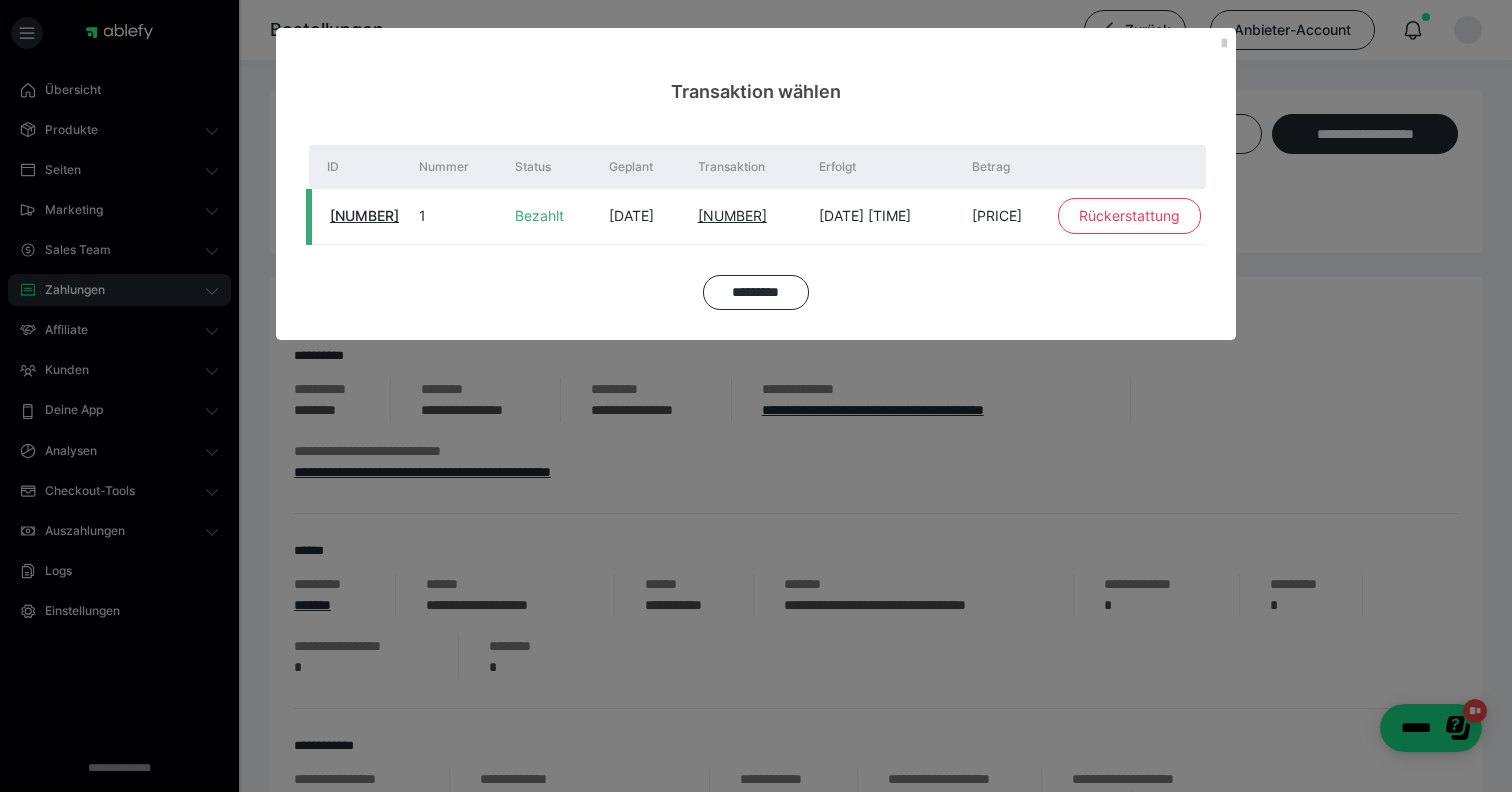 click on "Rückerstattung" at bounding box center (1129, 216) 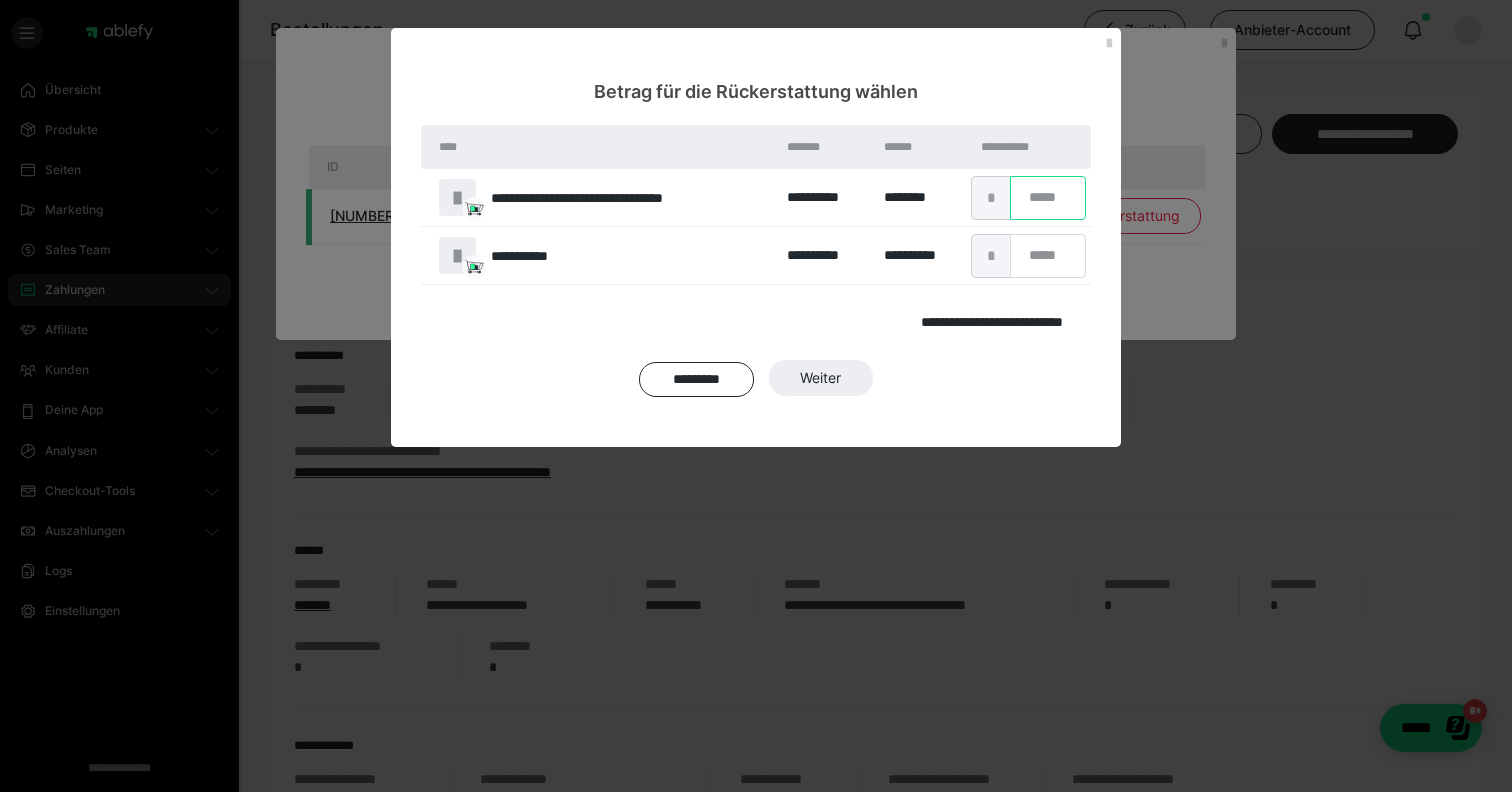 click on "*" at bounding box center [1048, 198] 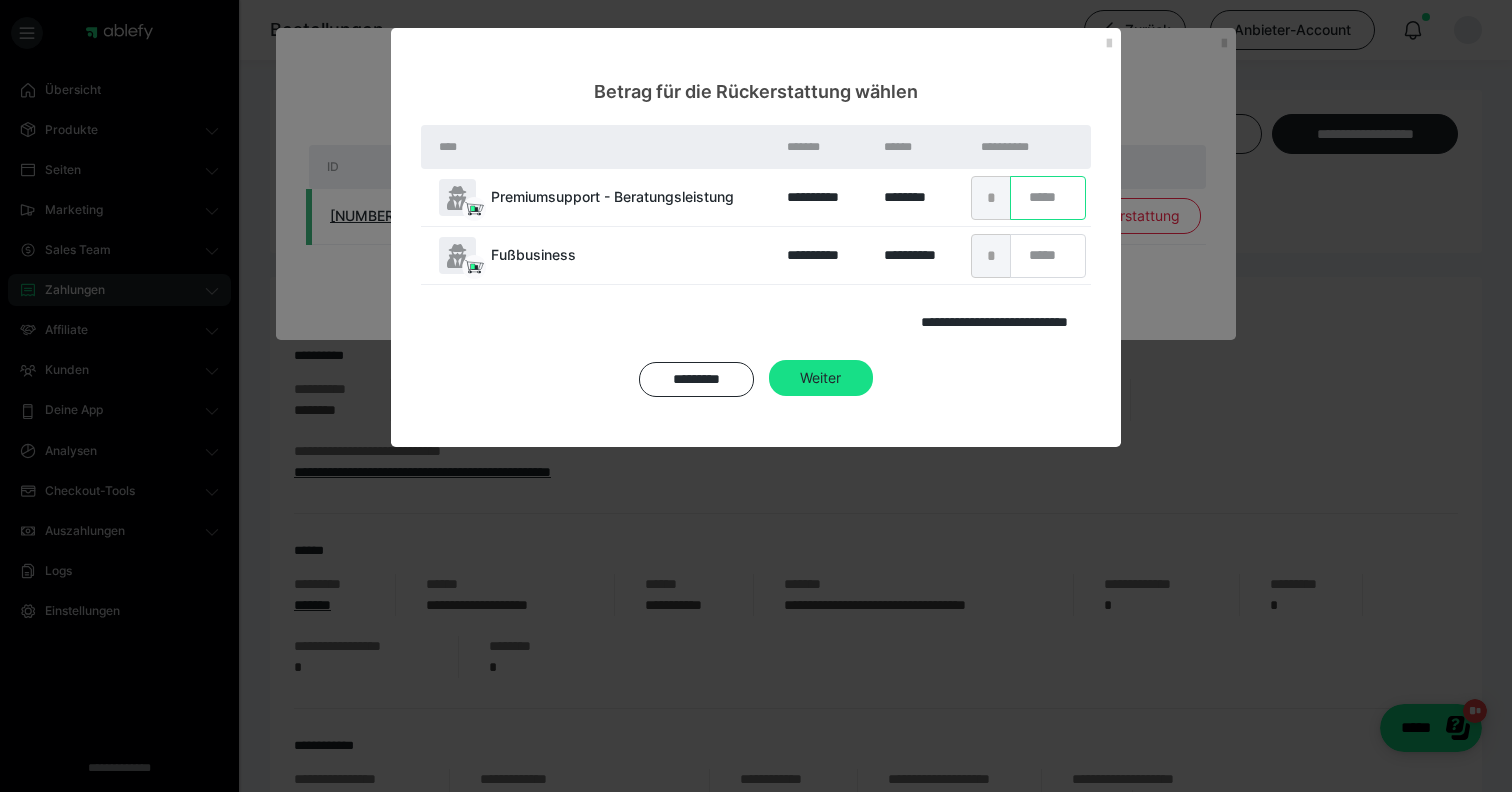 type on "***" 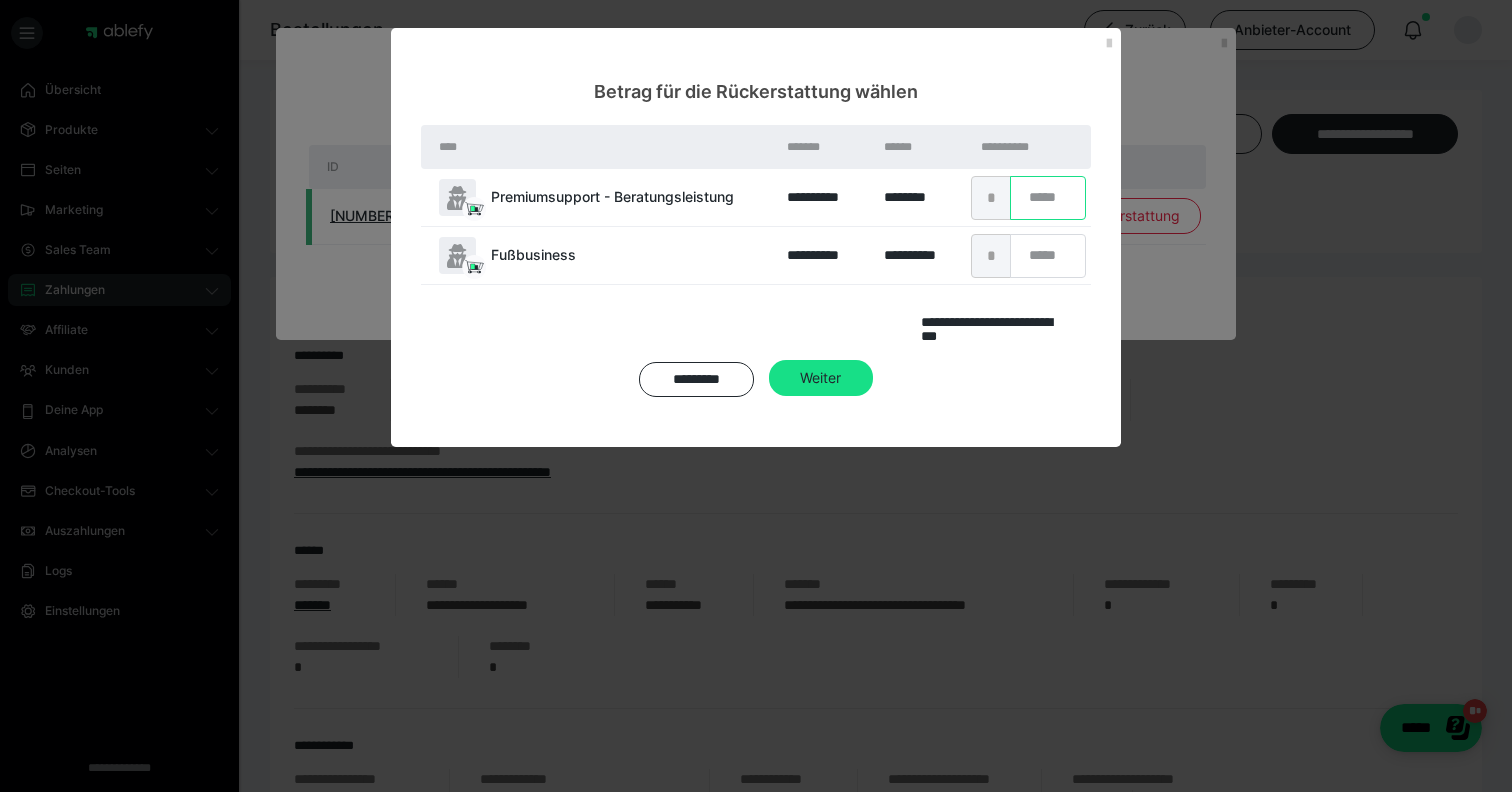 type on "******" 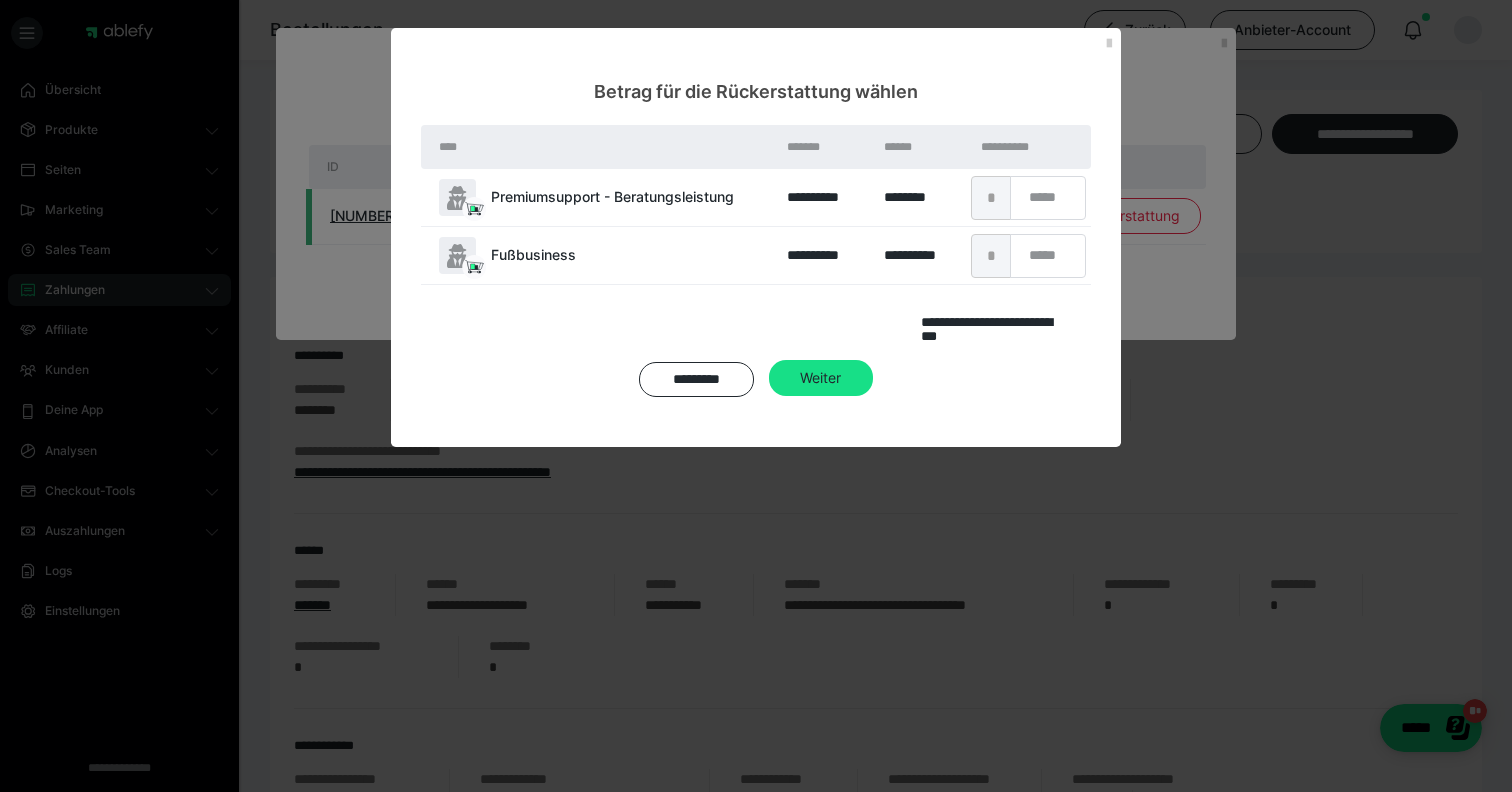 click on "* *" at bounding box center [1031, 256] 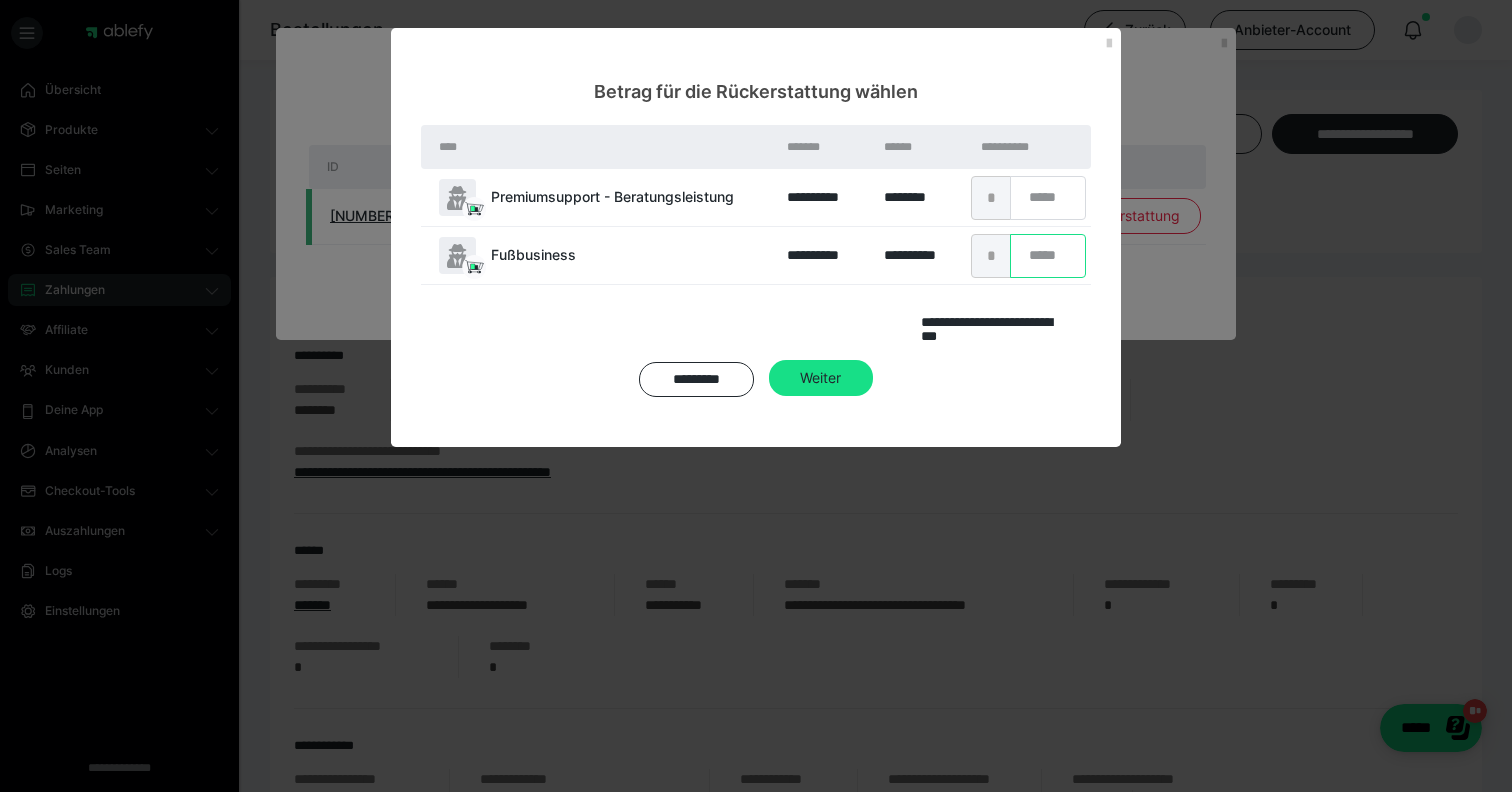 click on "*" at bounding box center (1048, 256) 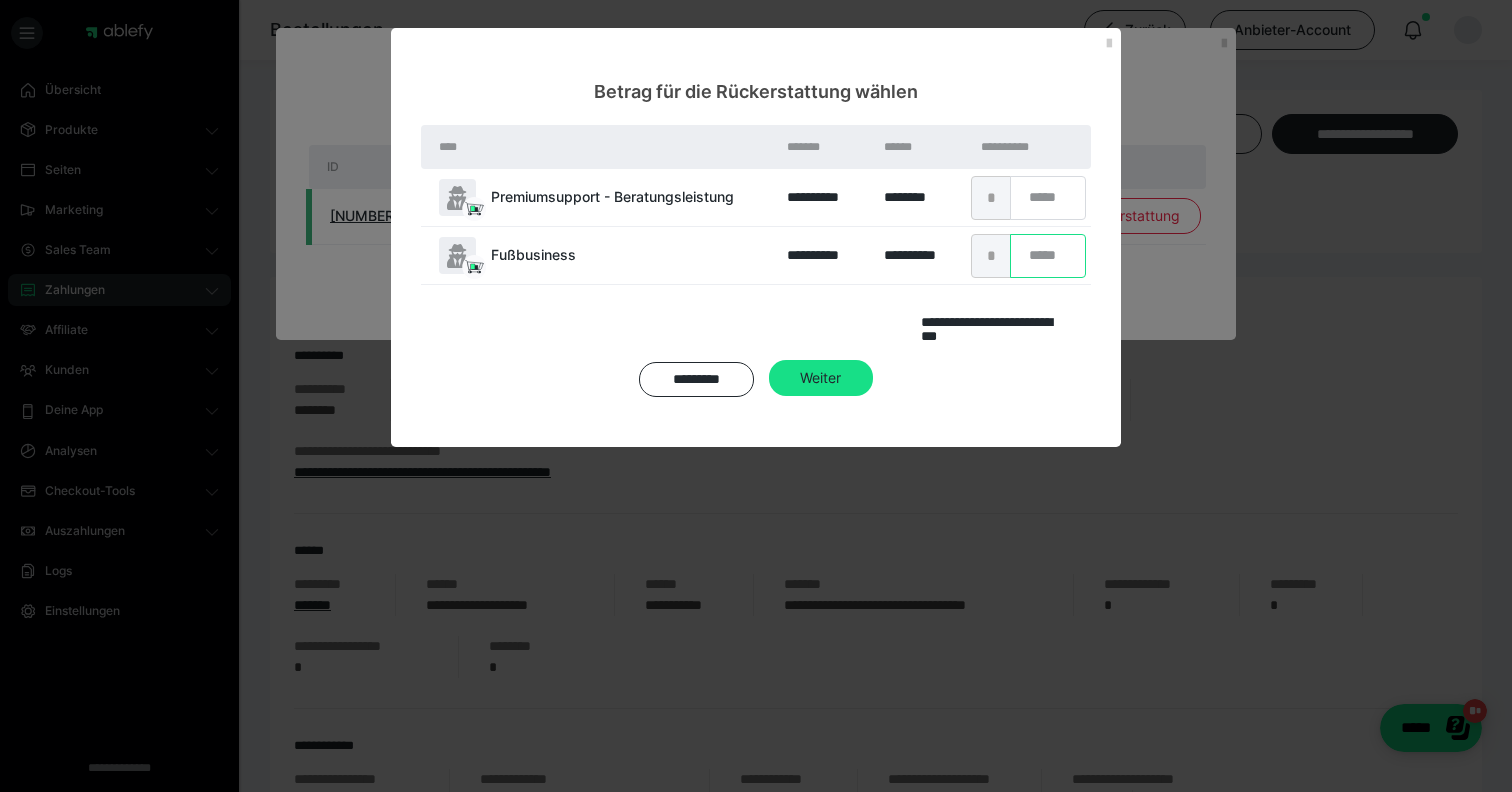 click on "*" at bounding box center [1048, 256] 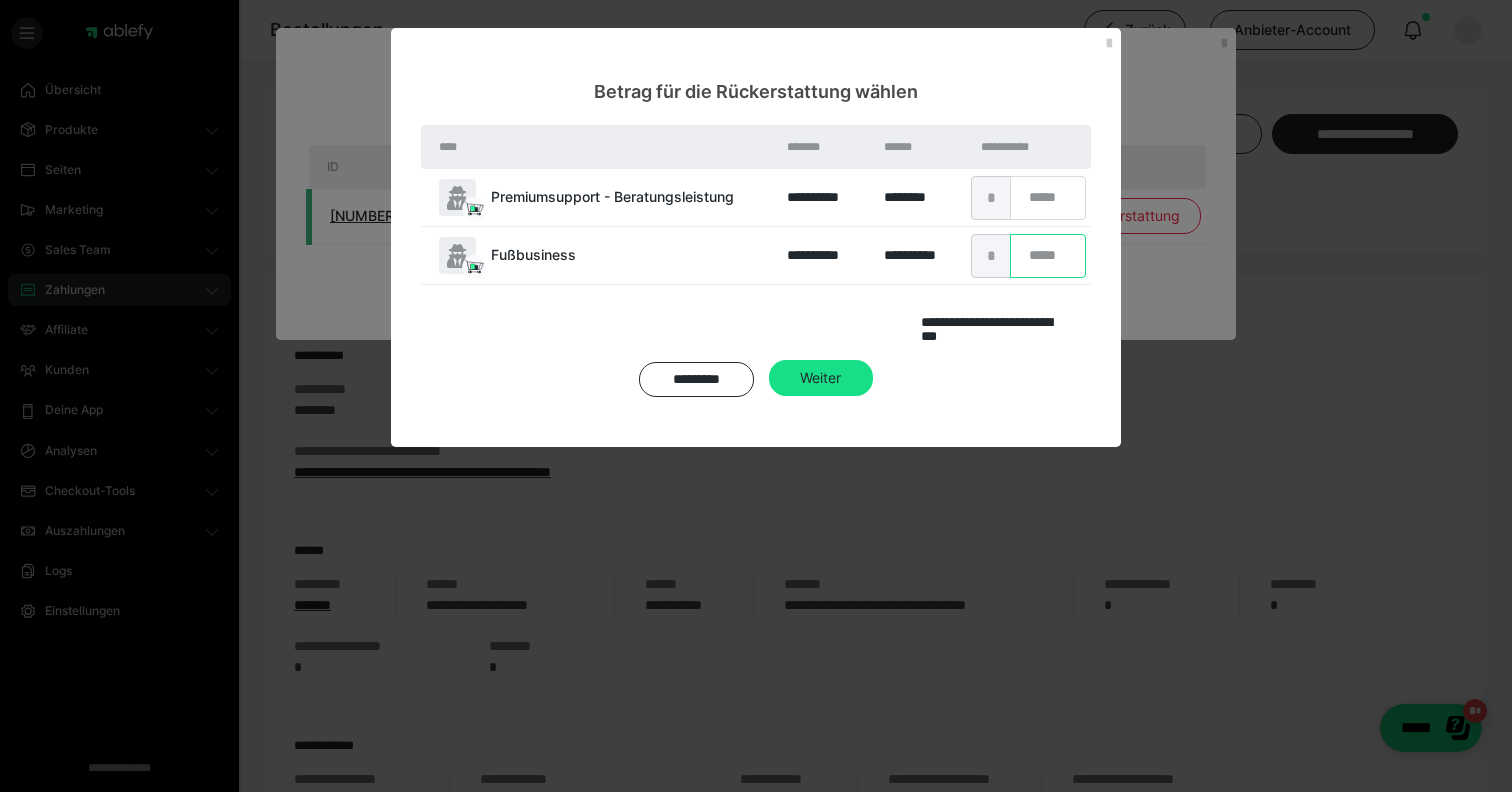 type on "****" 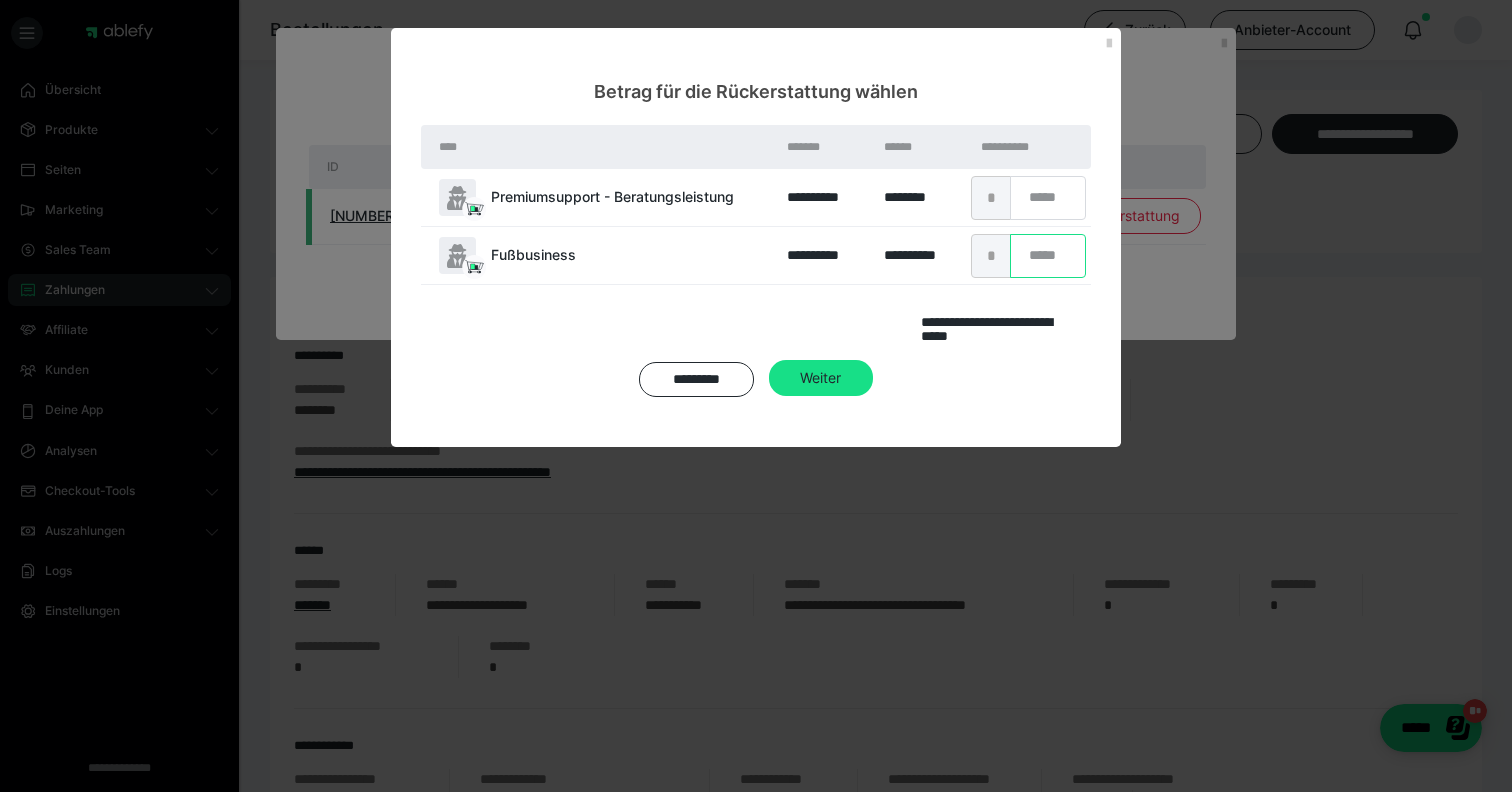 type on "*******" 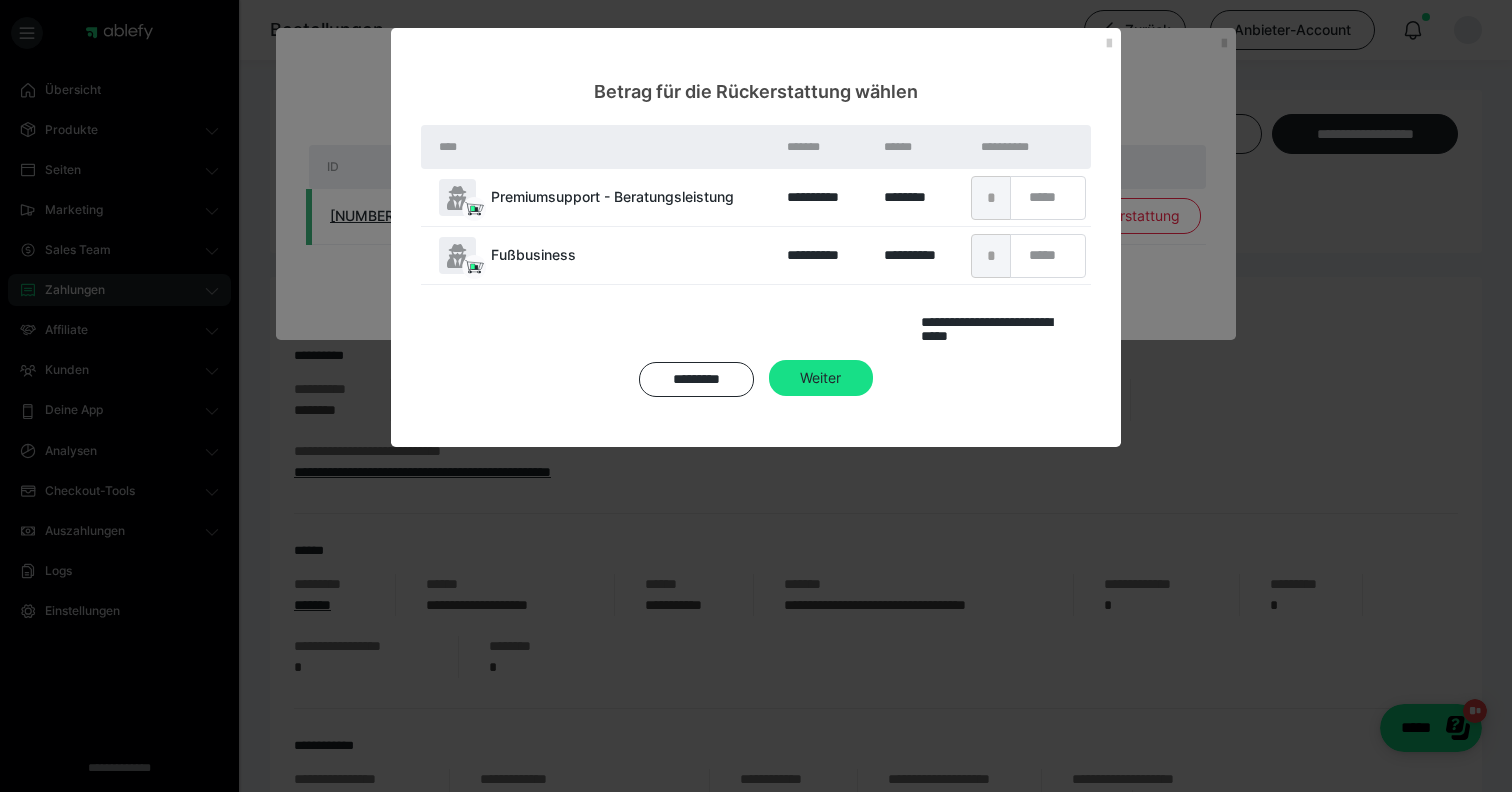 click on "**********" at bounding box center [756, 276] 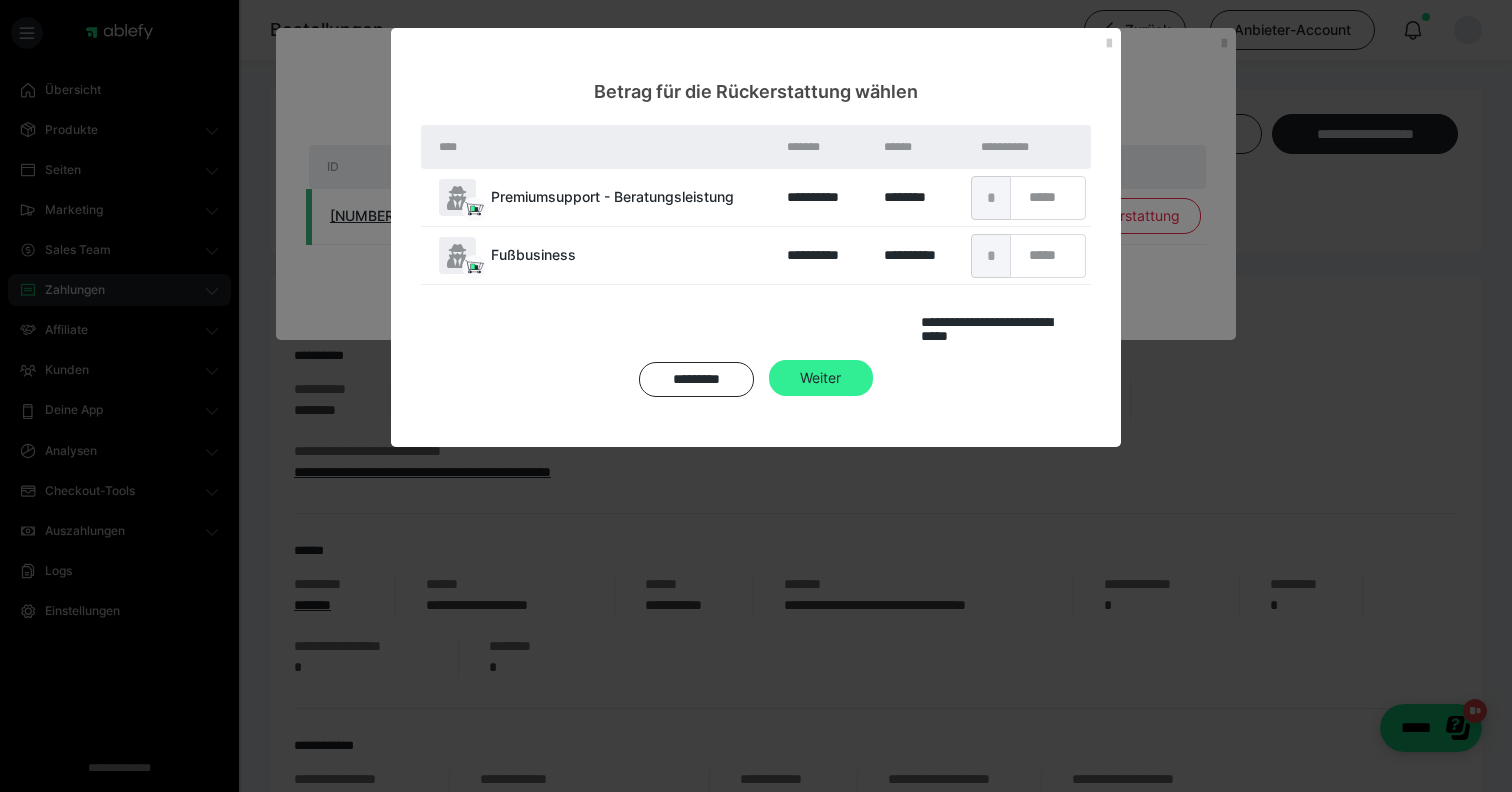 click on "Weiter" at bounding box center (821, 378) 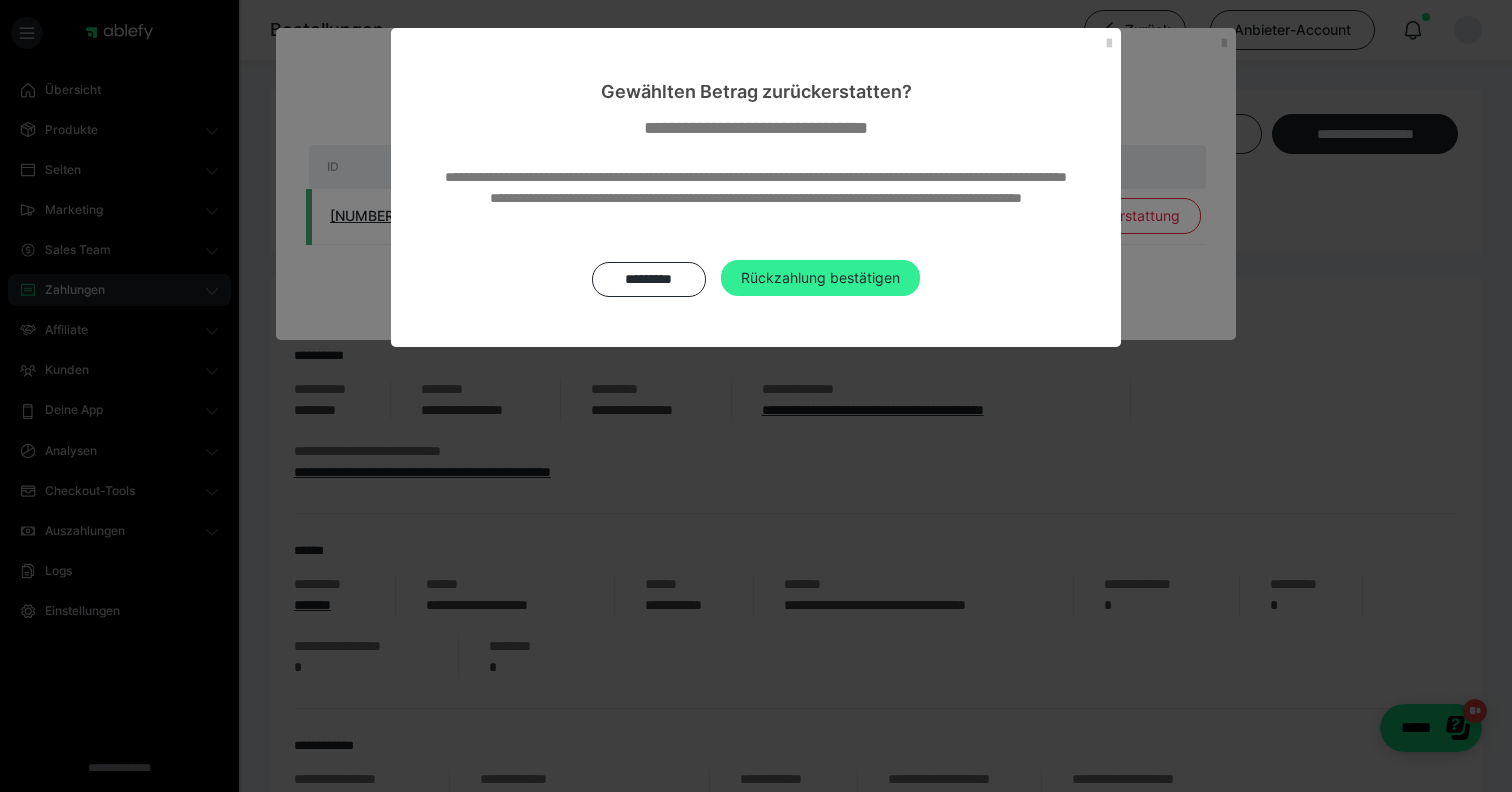 click on "Rückzahlung bestätigen" at bounding box center [820, 278] 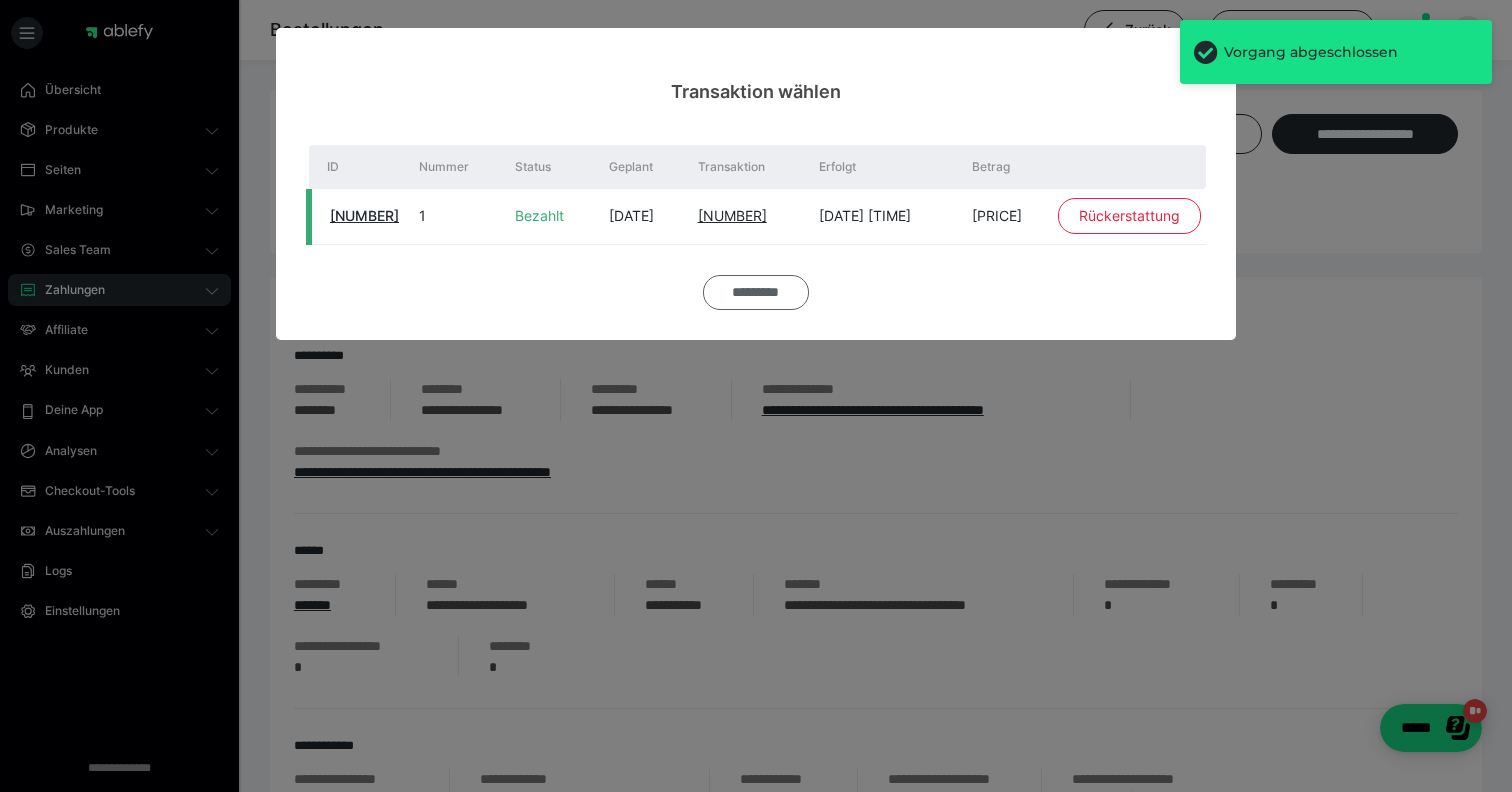 click on "*********" at bounding box center (756, 292) 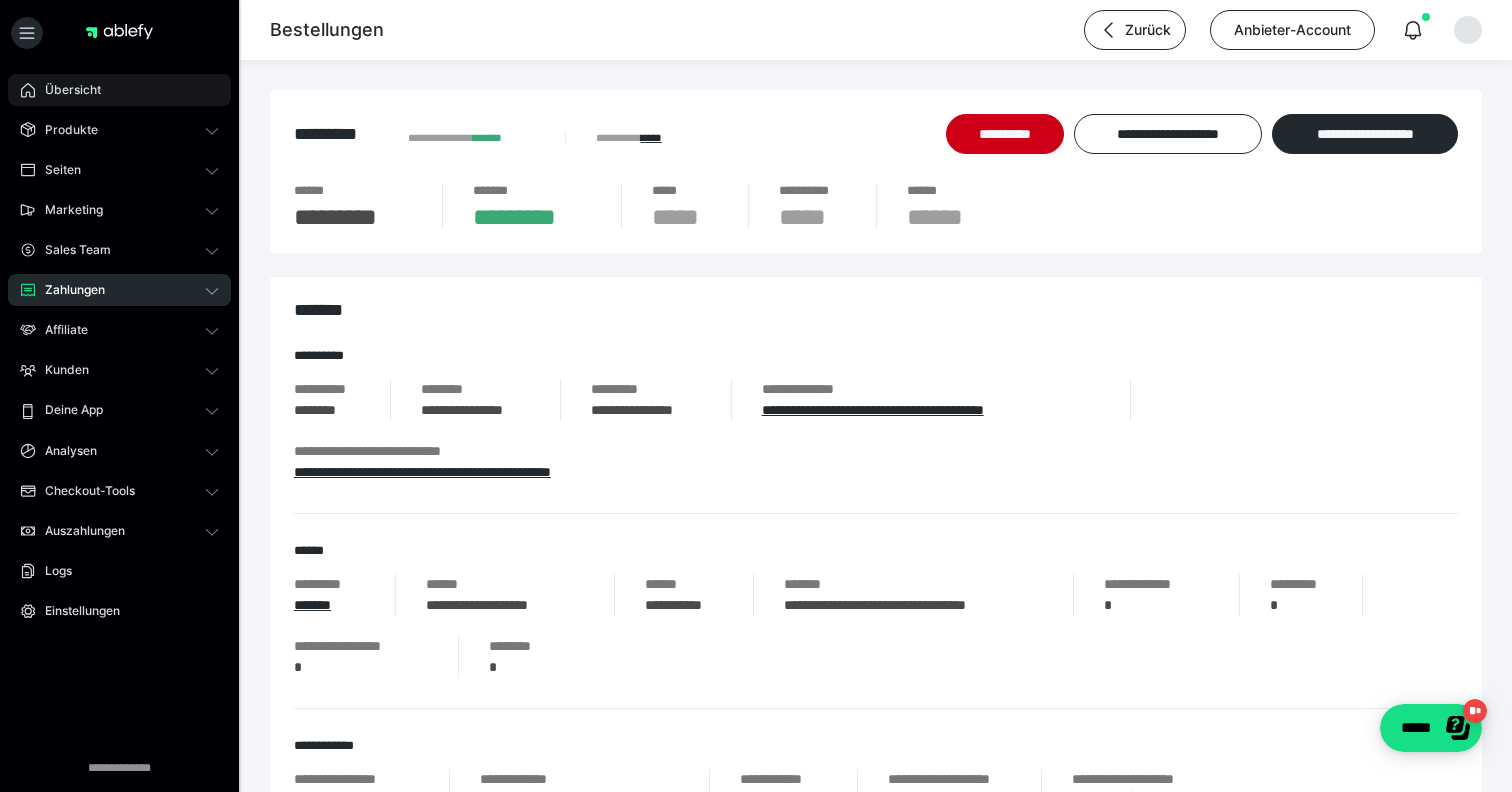 click on "Übersicht" at bounding box center (119, 90) 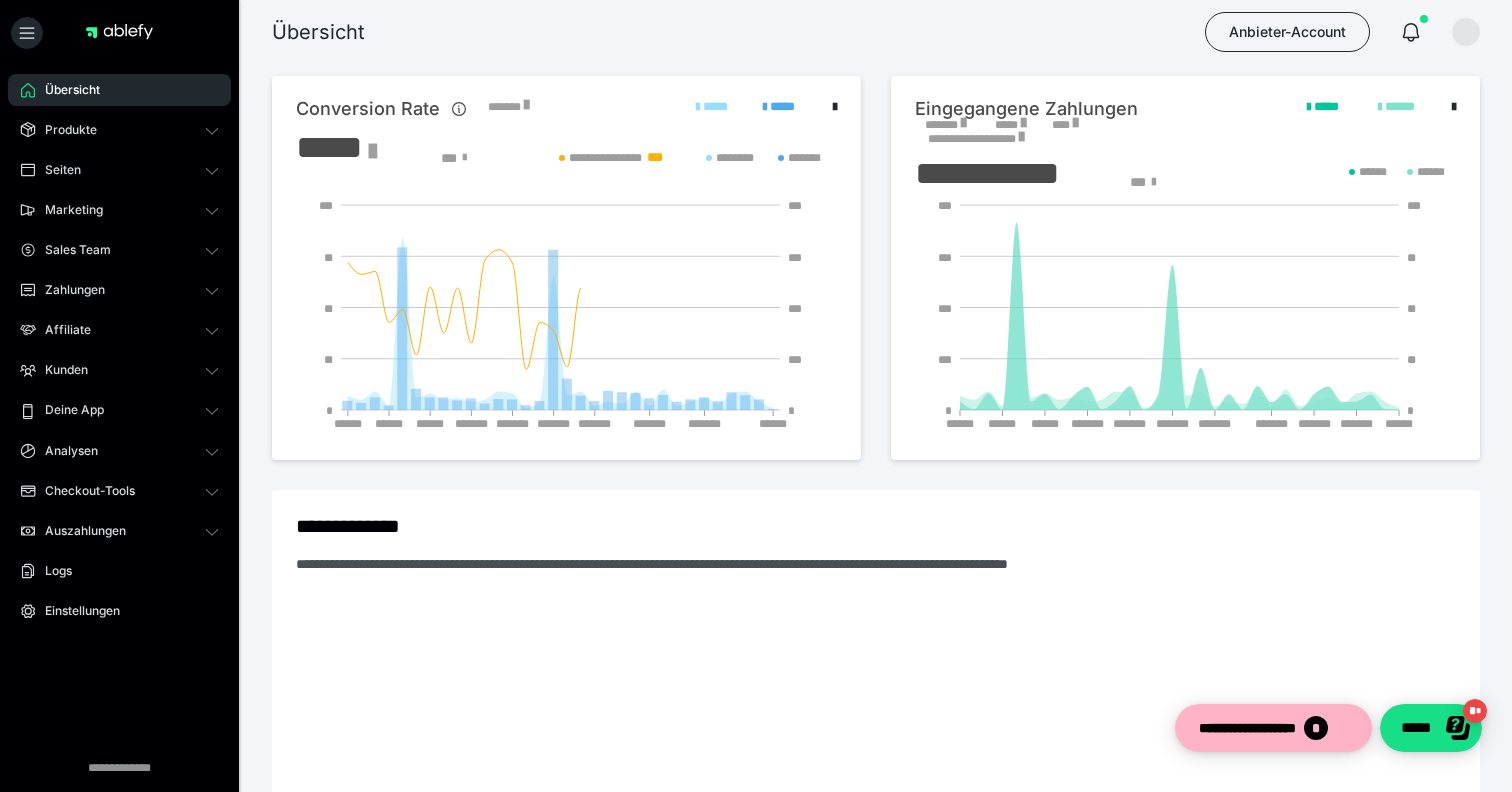 scroll, scrollTop: 0, scrollLeft: 0, axis: both 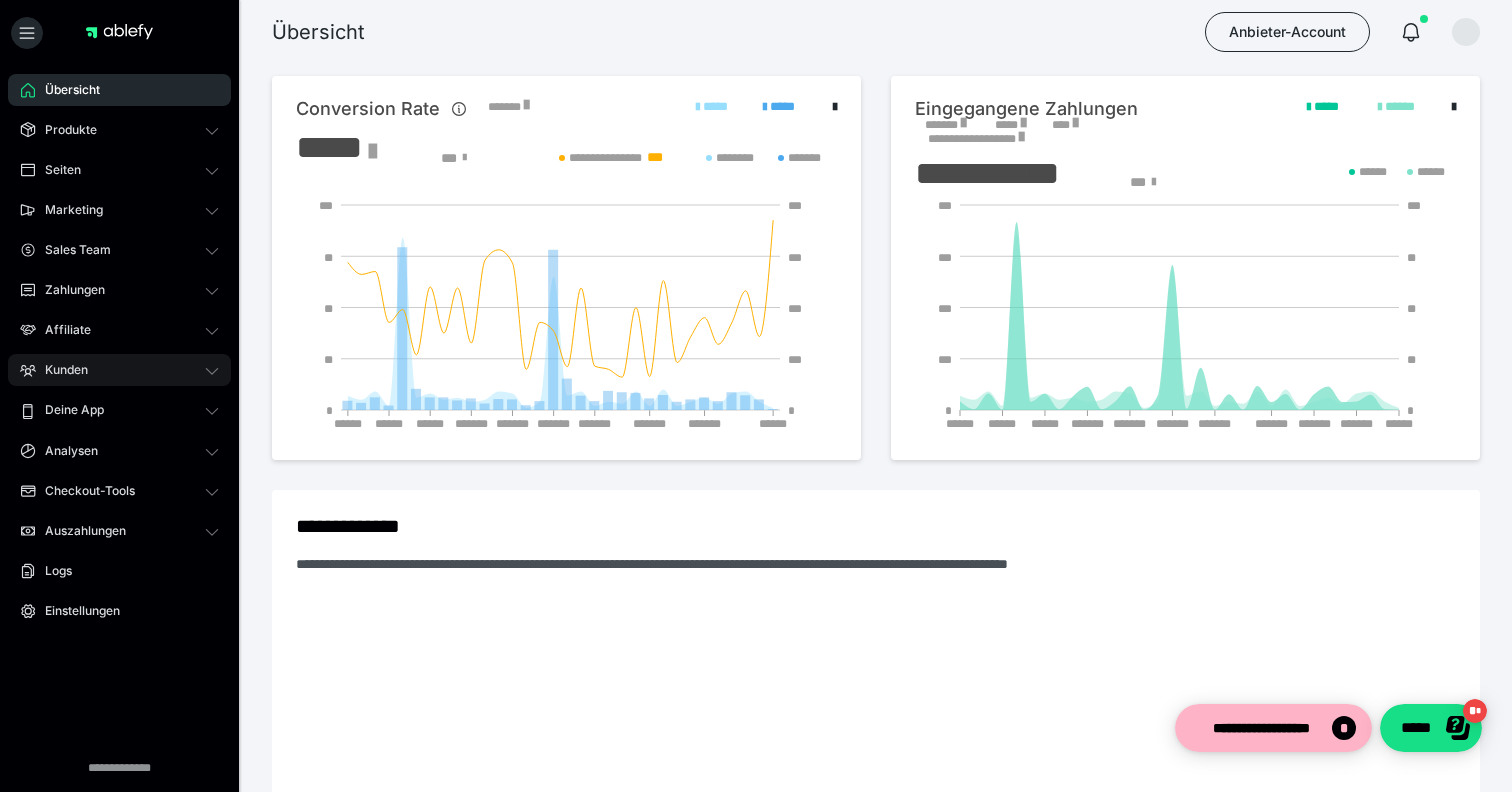 click on "Kunden" at bounding box center (59, 370) 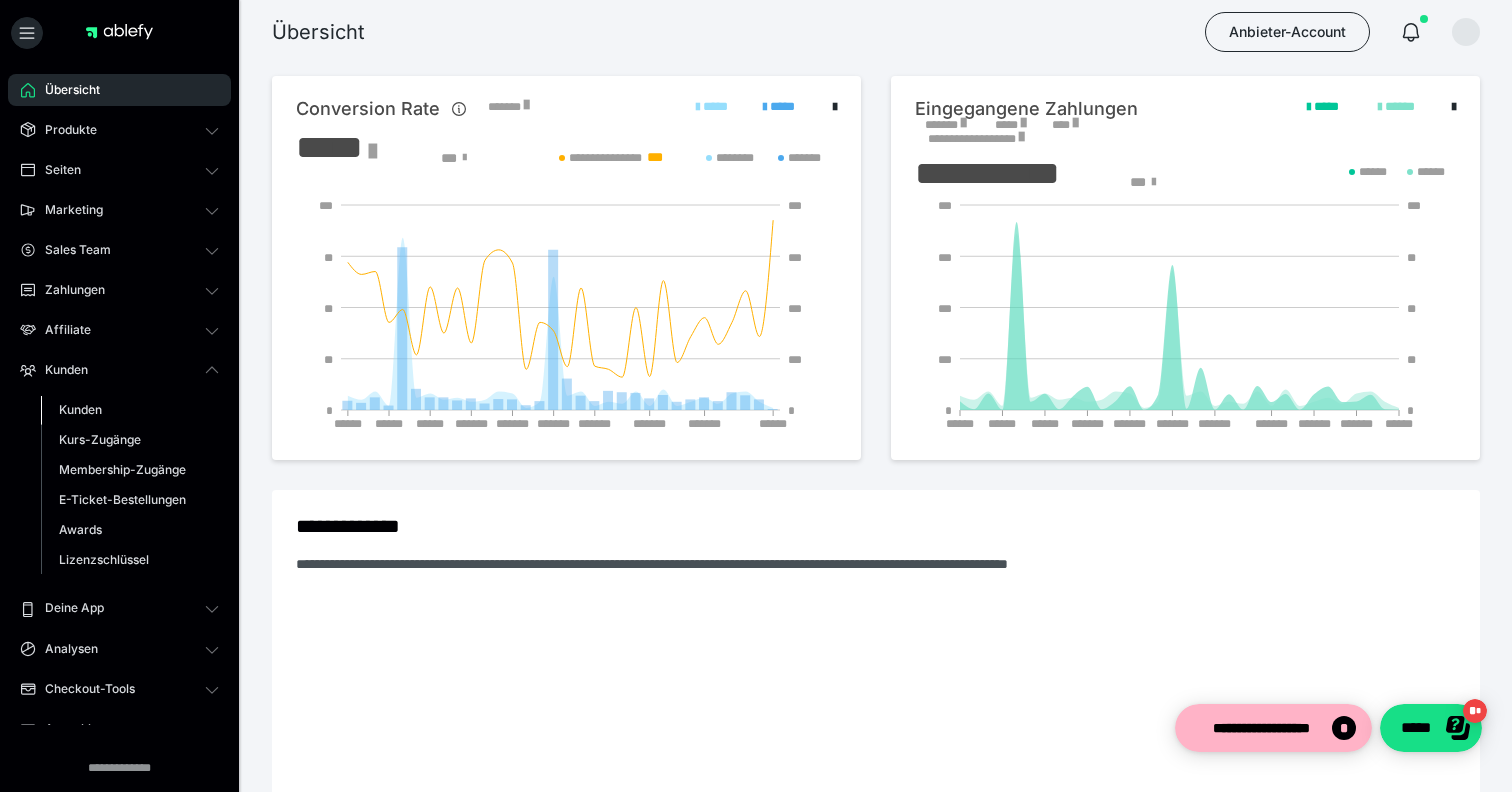click on "Kunden" at bounding box center [80, 409] 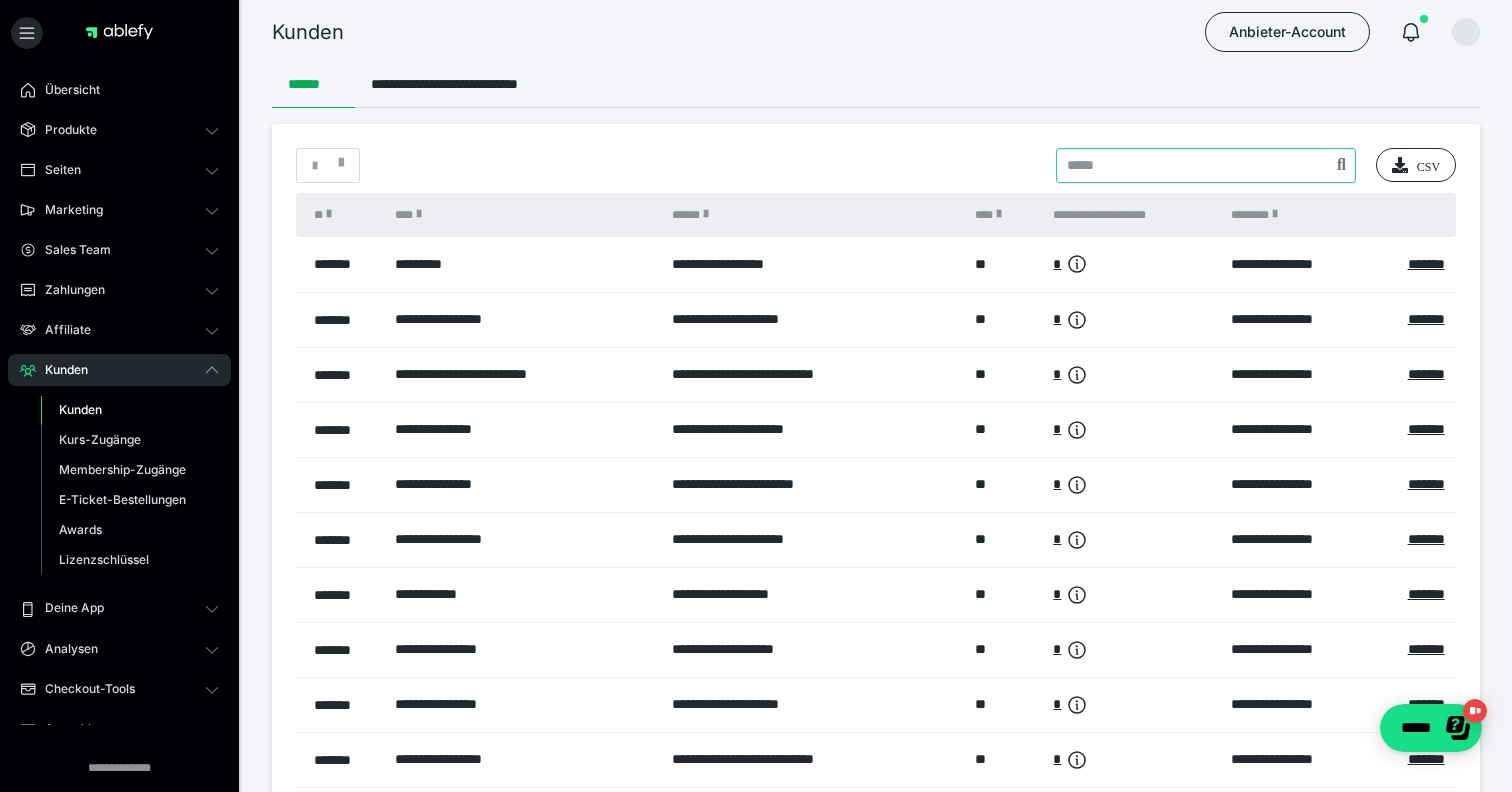 click at bounding box center (1206, 165) 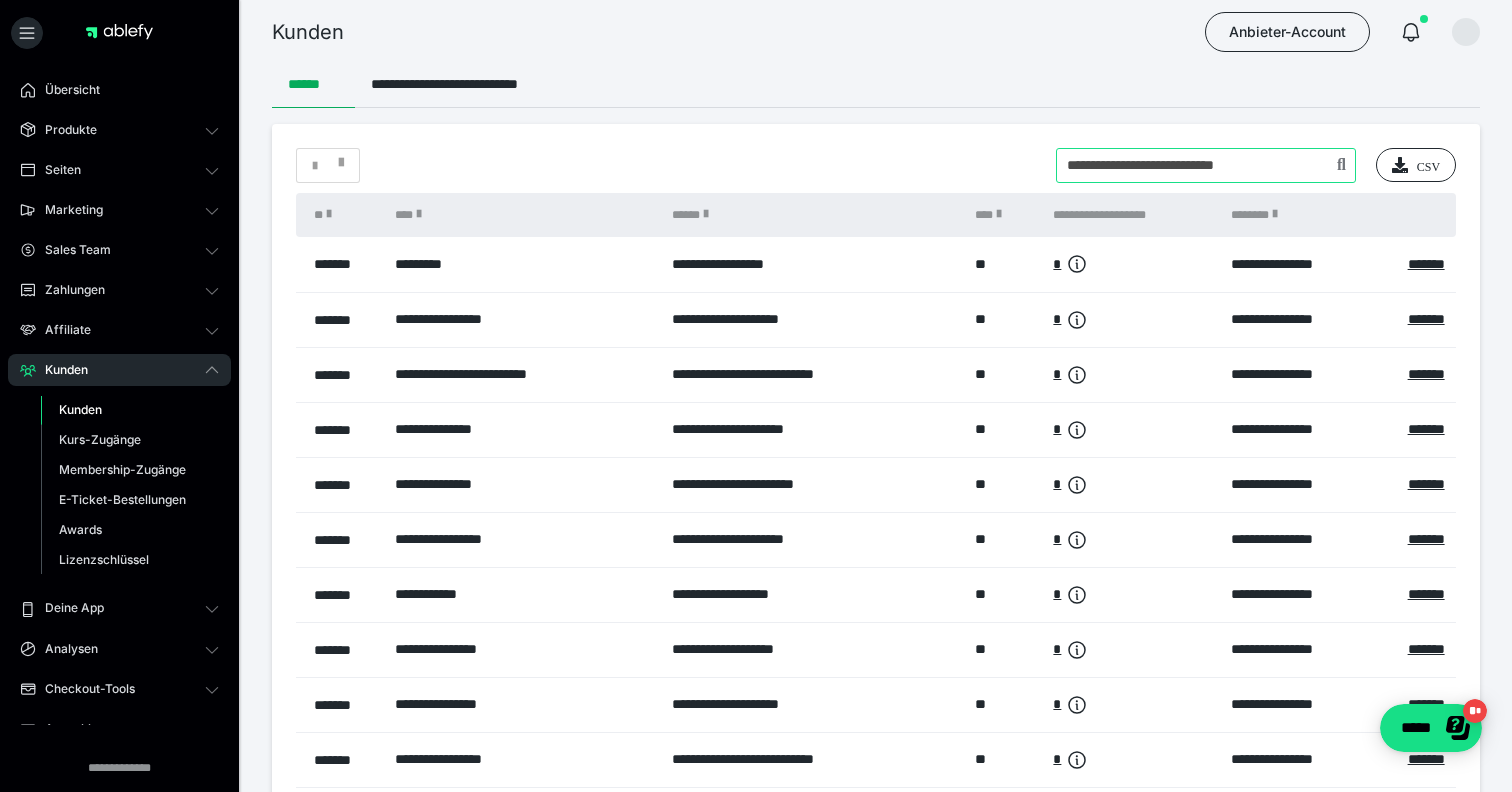 type on "**********" 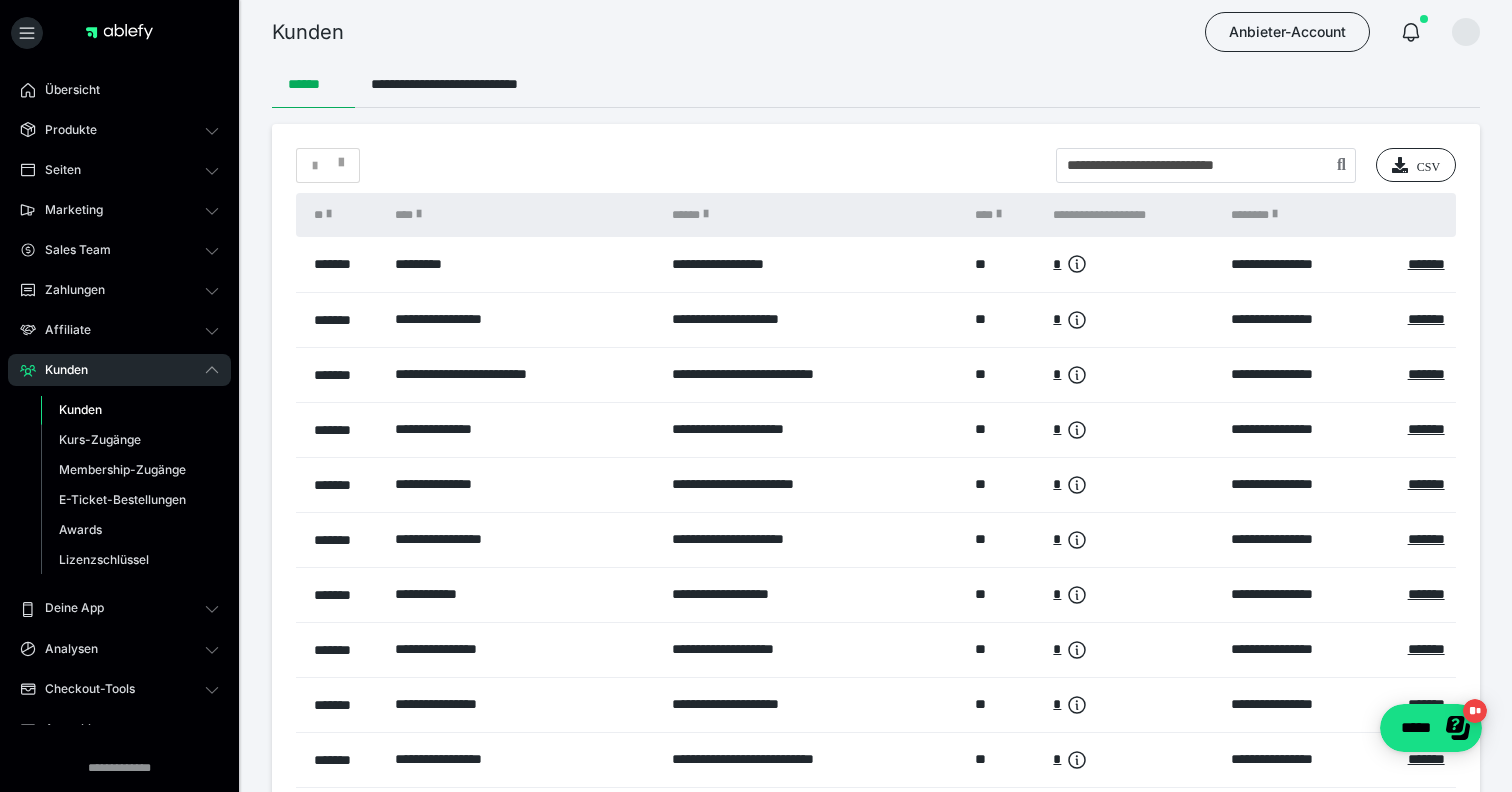 click on "**********" at bounding box center [876, 498] 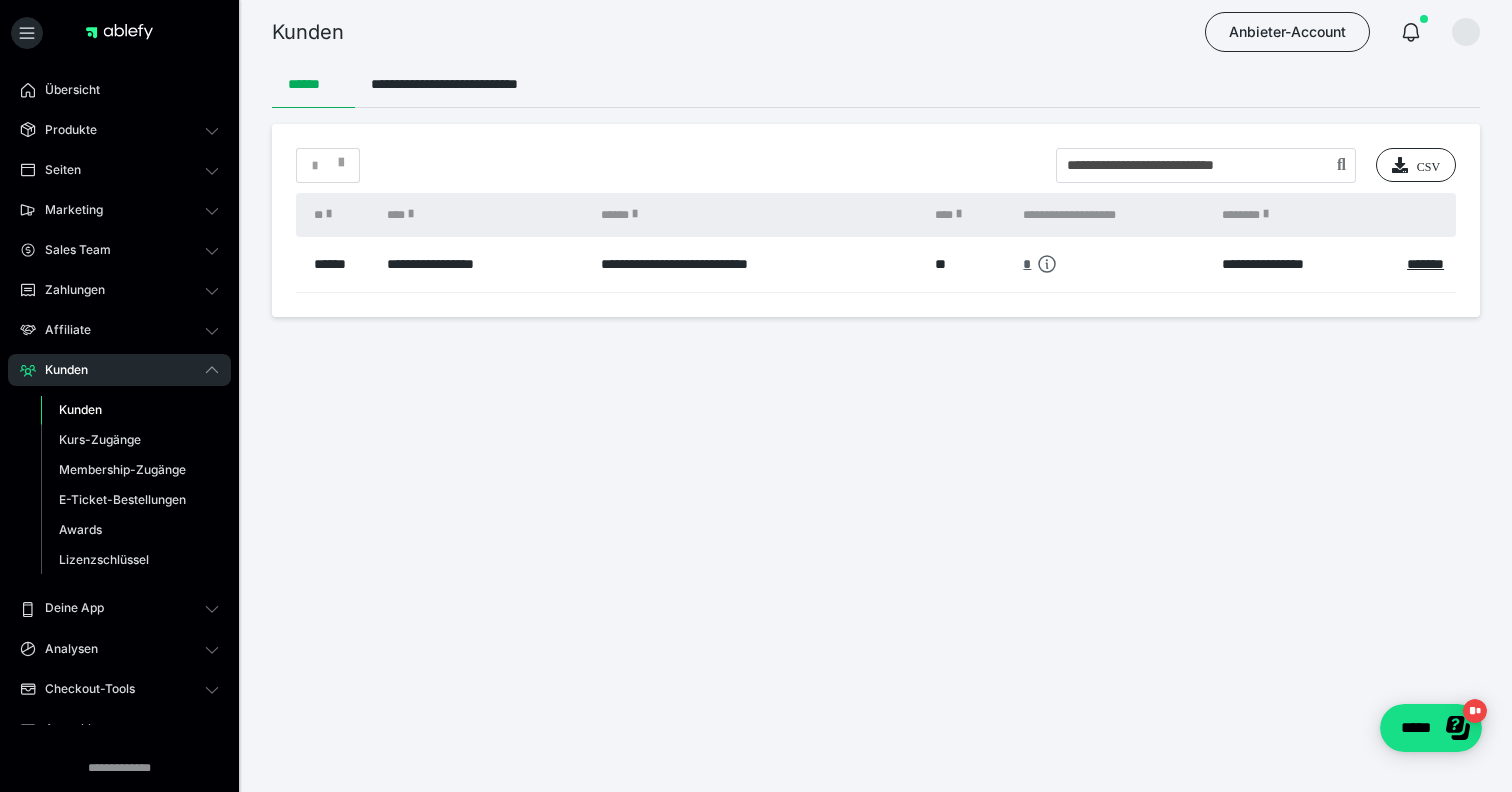 click on "*" at bounding box center (1027, 264) 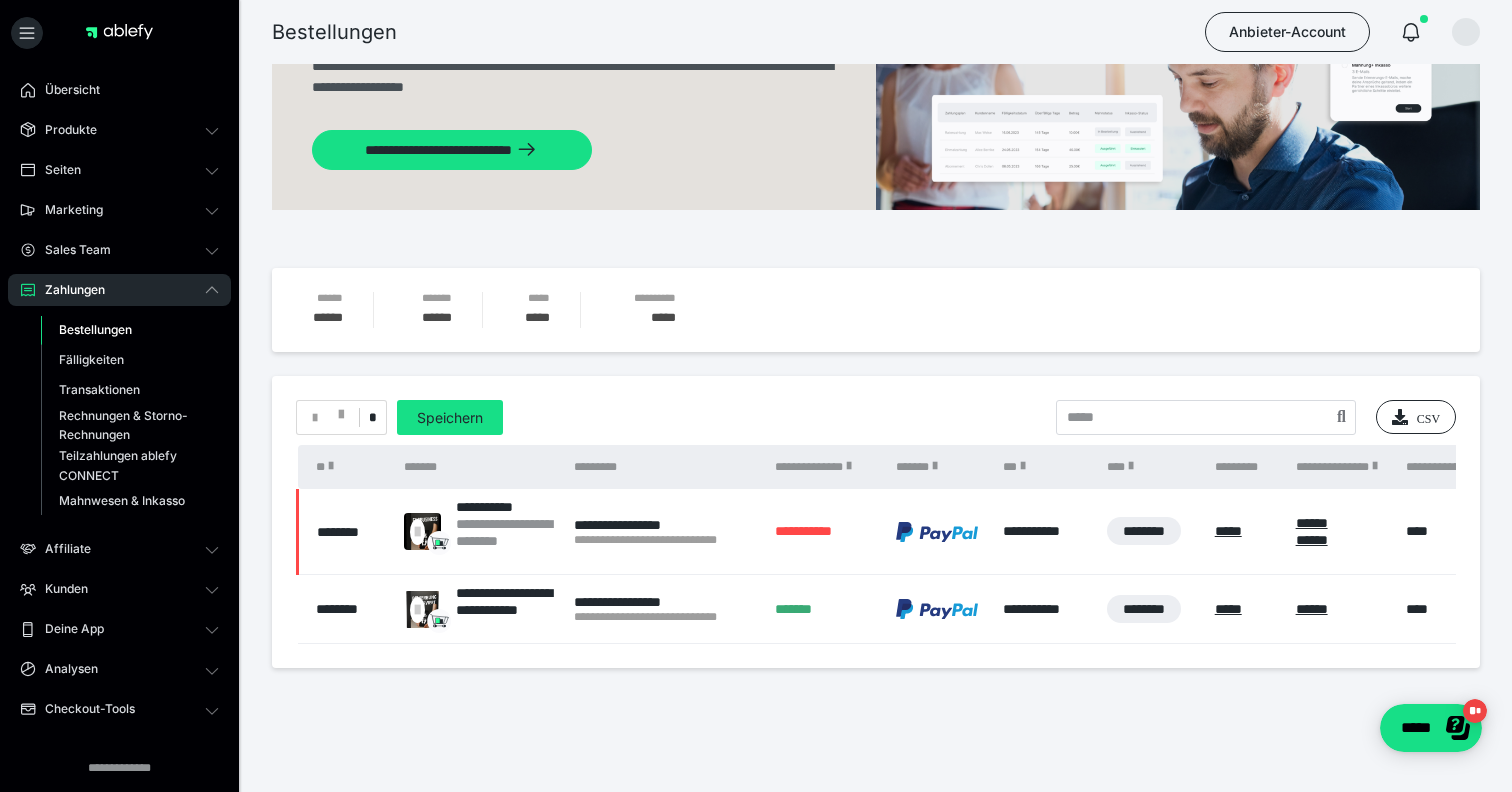 scroll, scrollTop: 116, scrollLeft: 0, axis: vertical 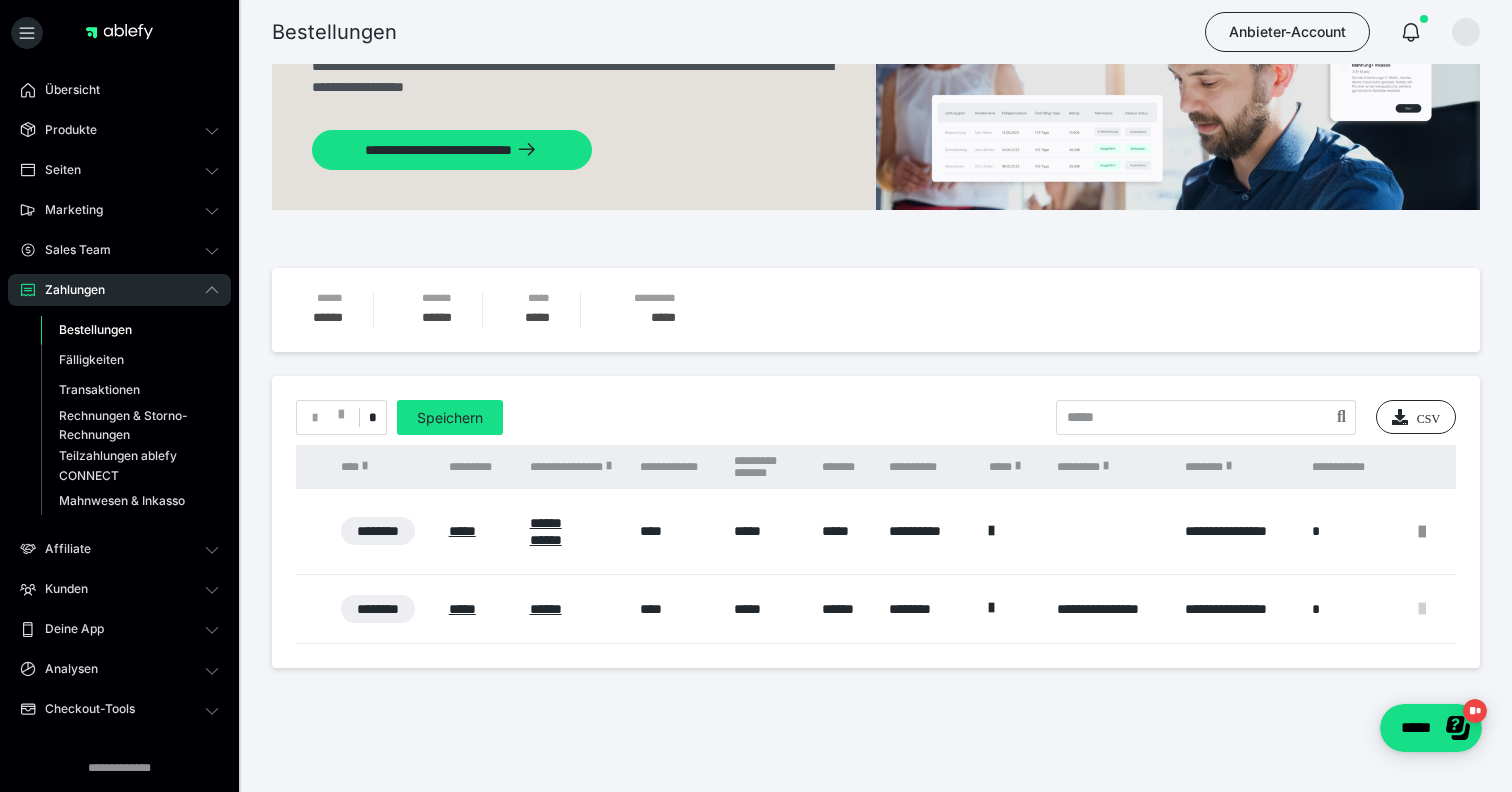 click at bounding box center (1422, 609) 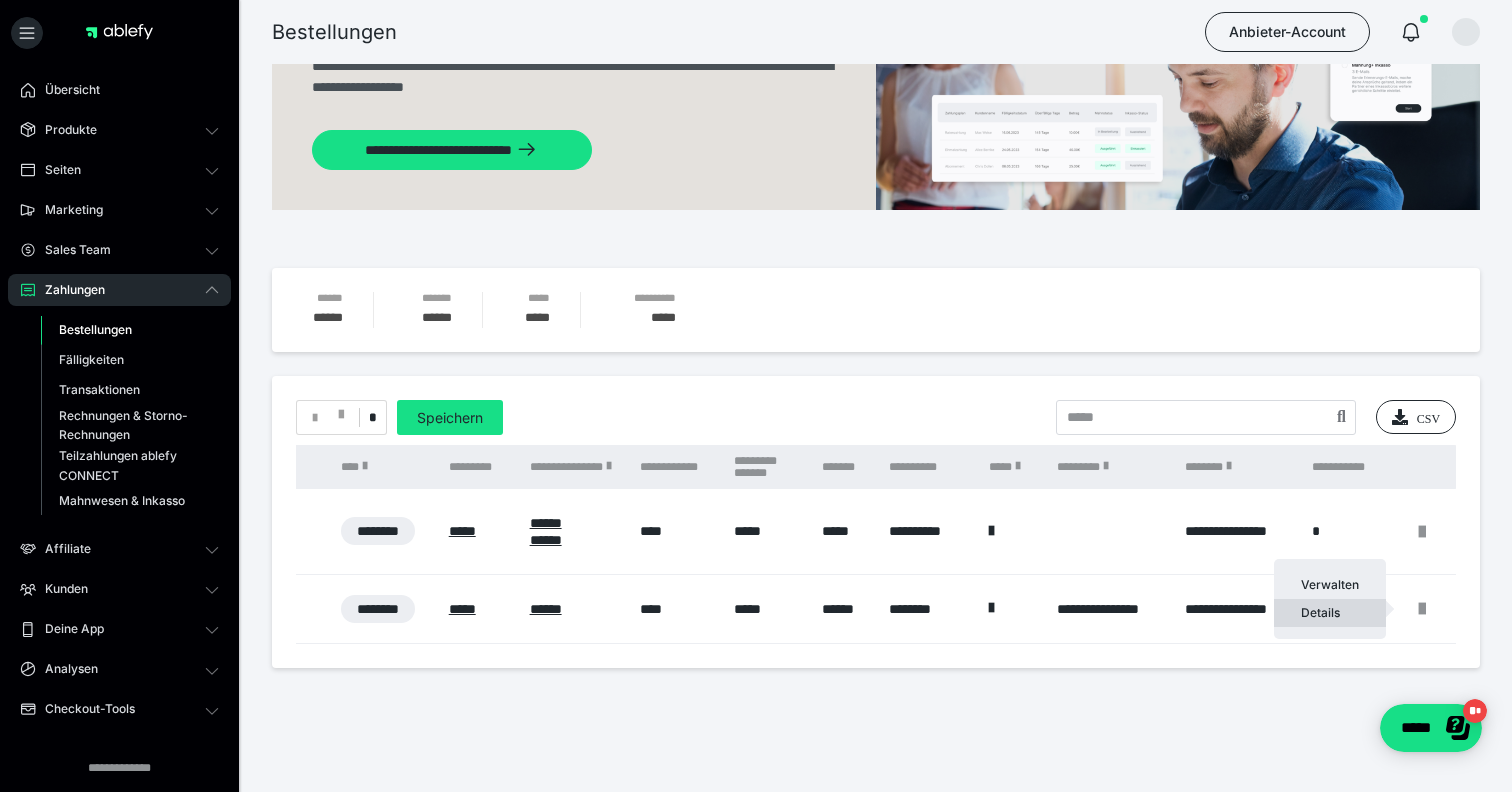 click on "Details" at bounding box center [1330, 613] 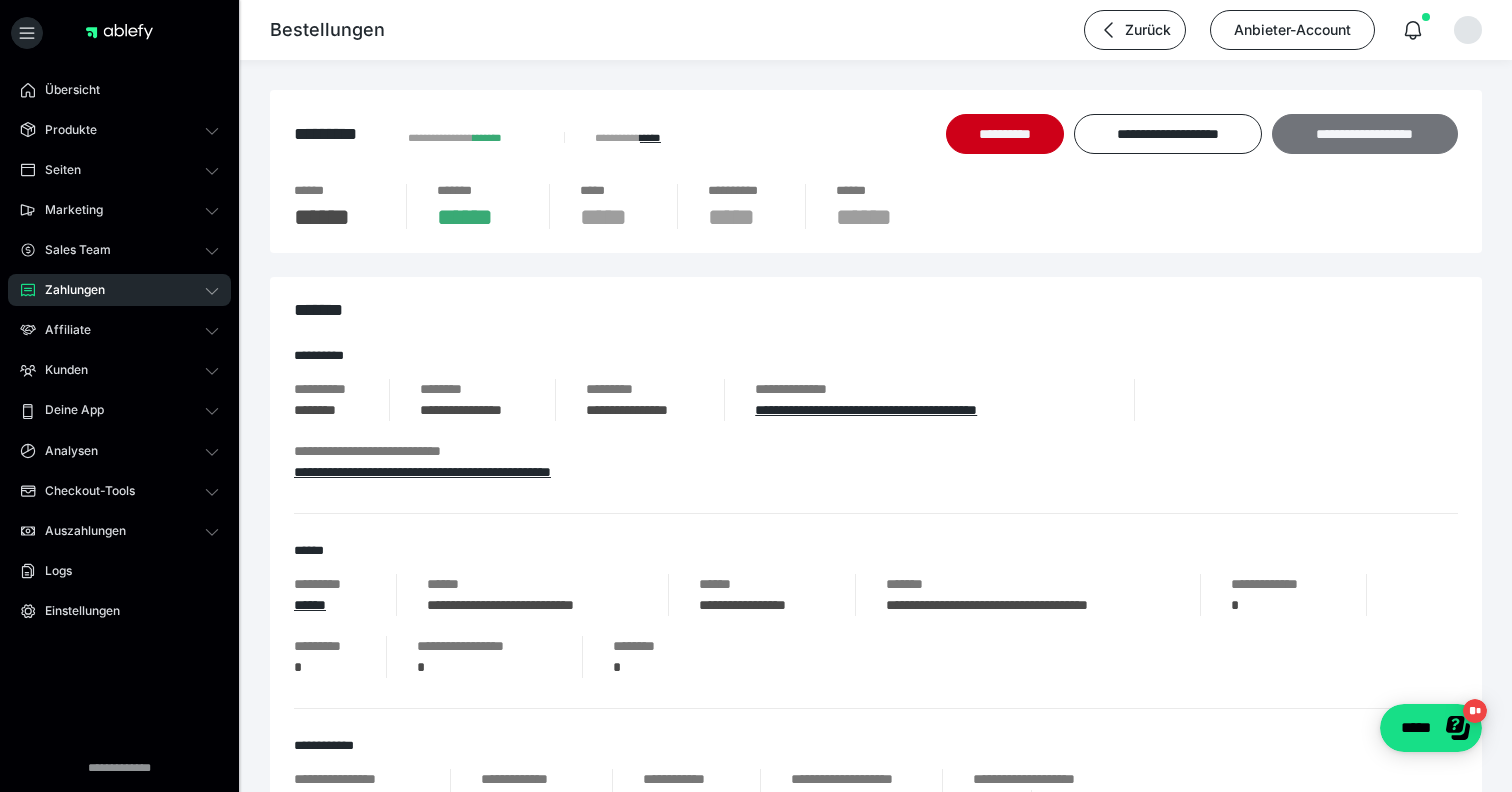 click on "**********" at bounding box center (1365, 134) 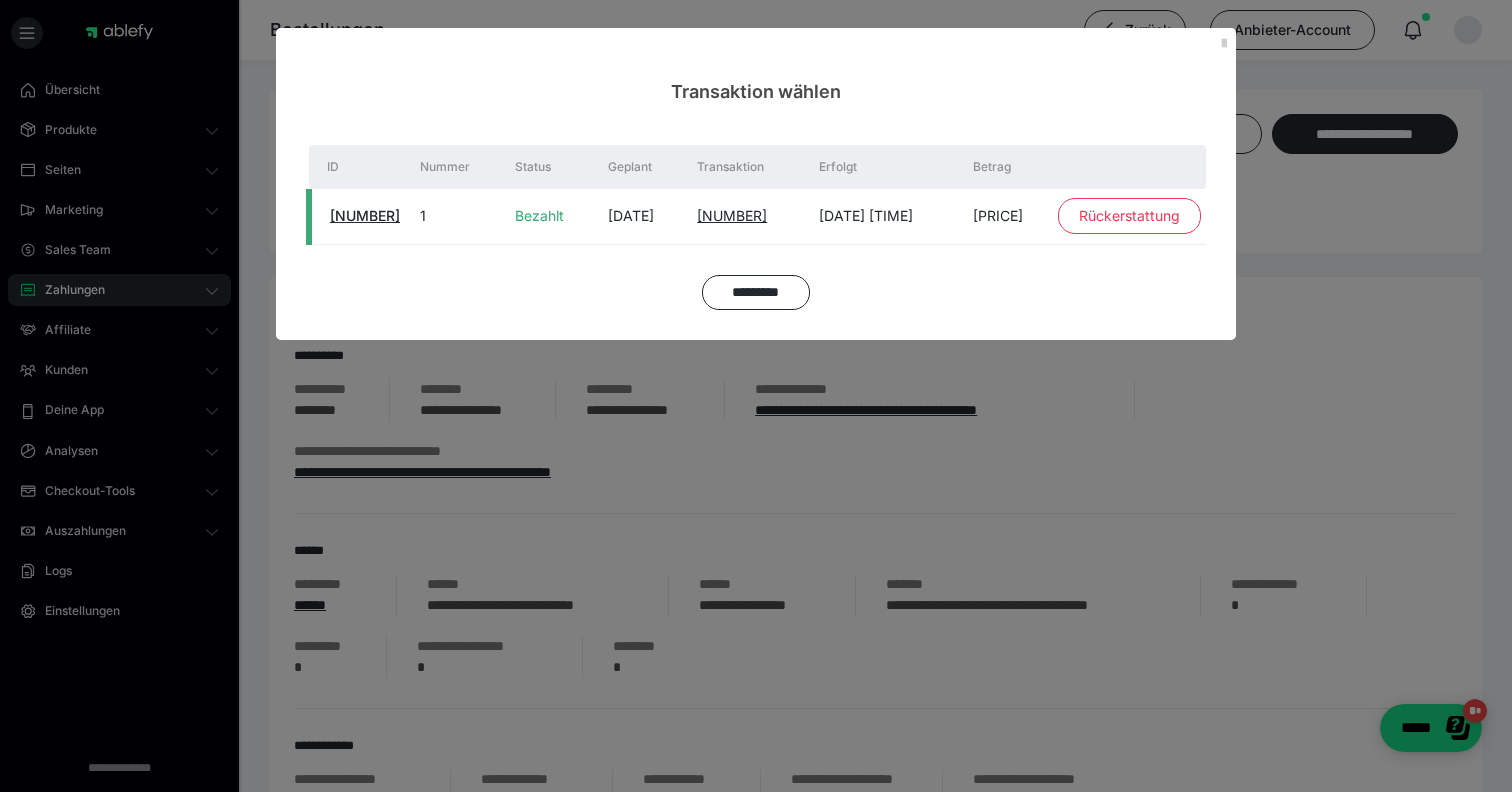 click on "Rückerstattung" at bounding box center [1129, 216] 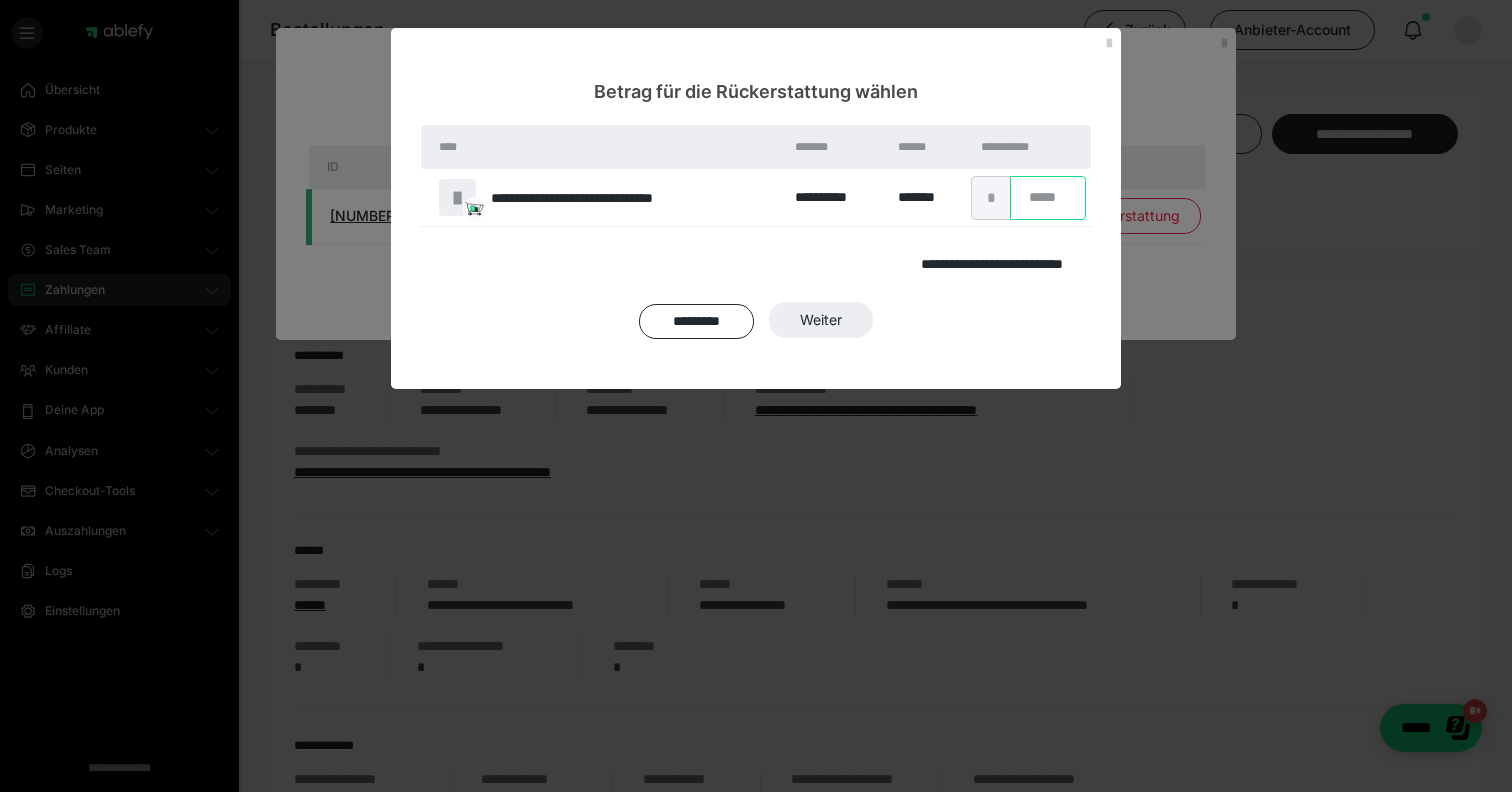 click on "*" at bounding box center [1048, 198] 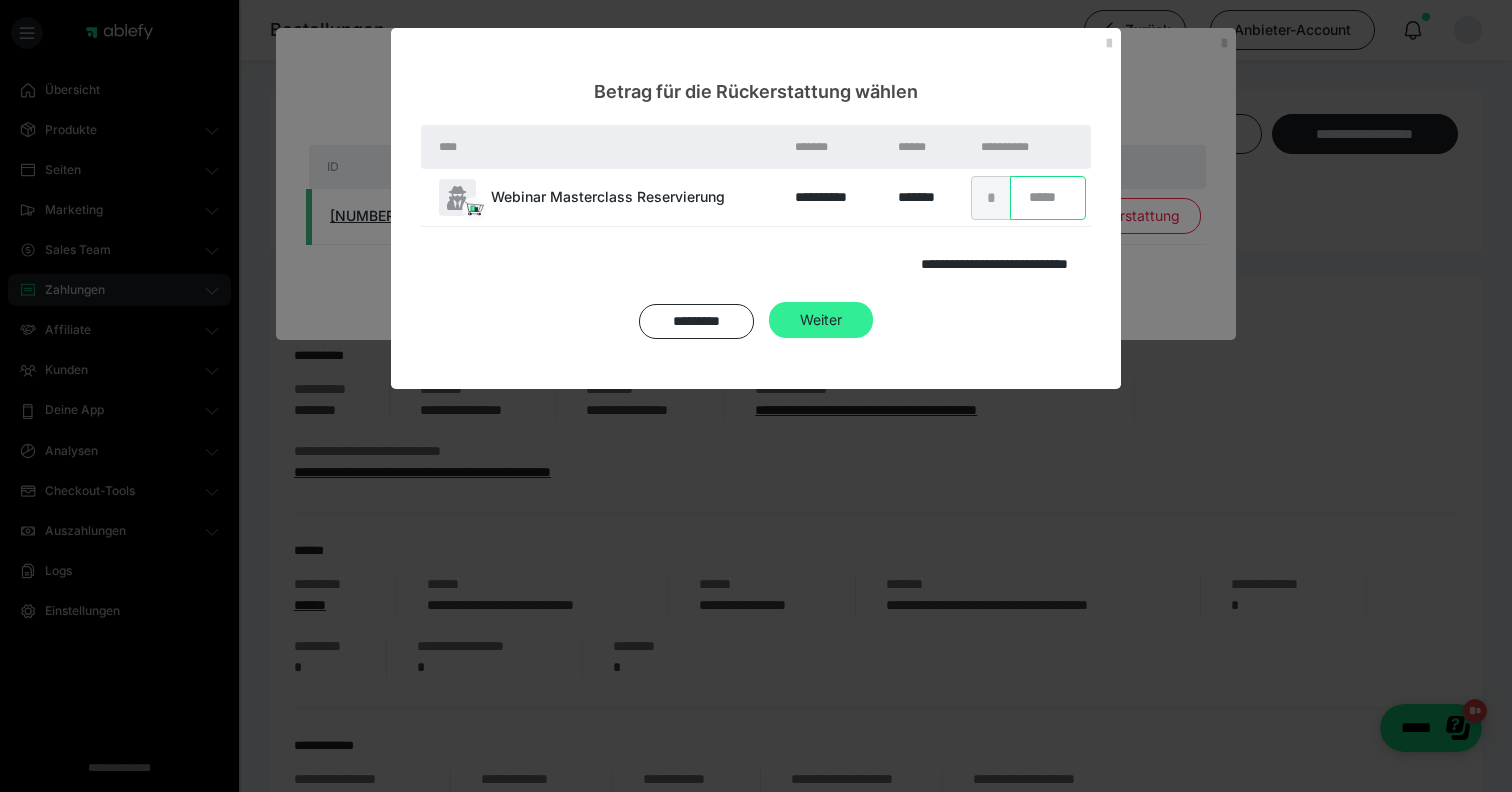 type on "**" 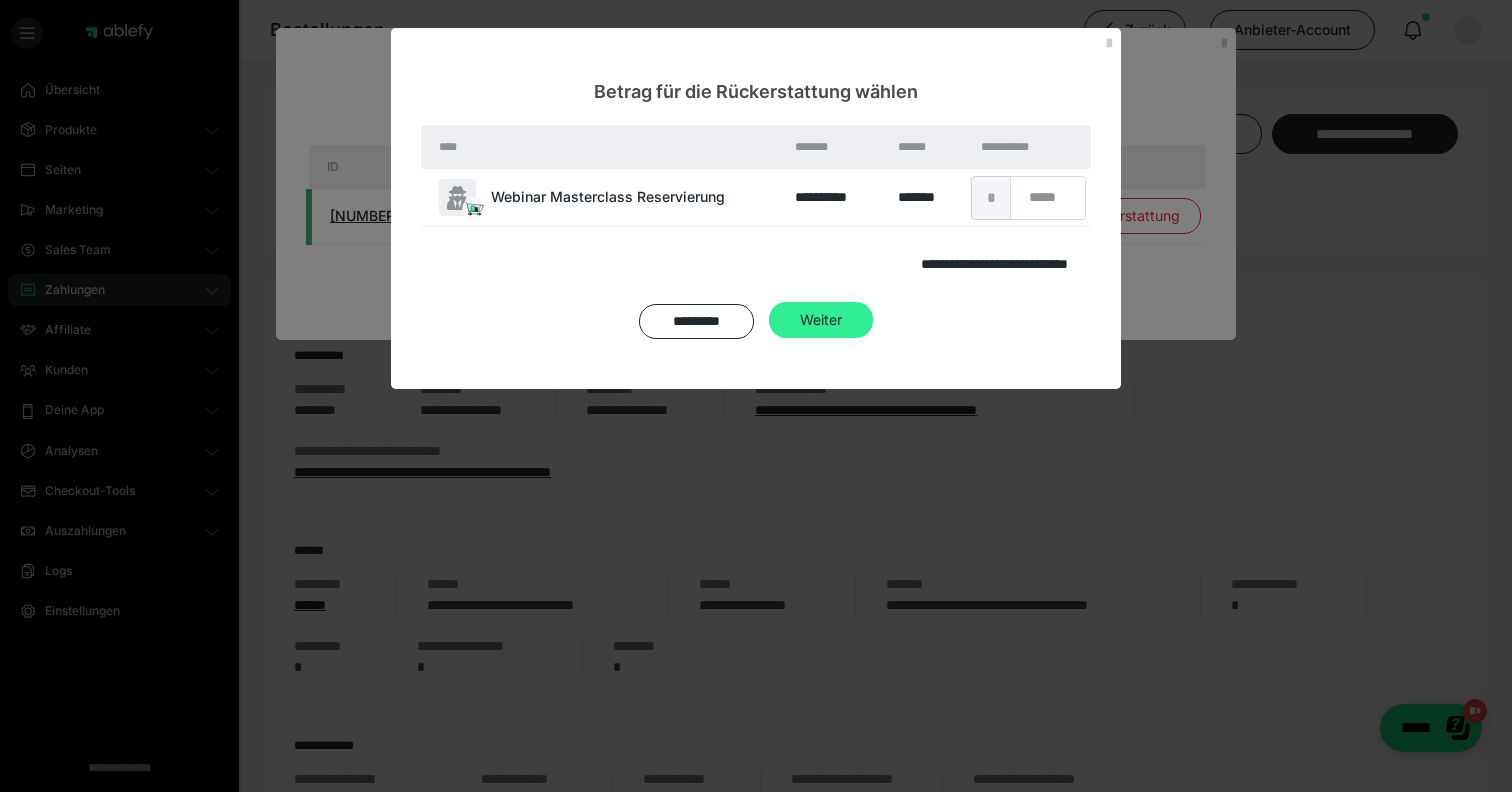 click on "Weiter" at bounding box center [821, 320] 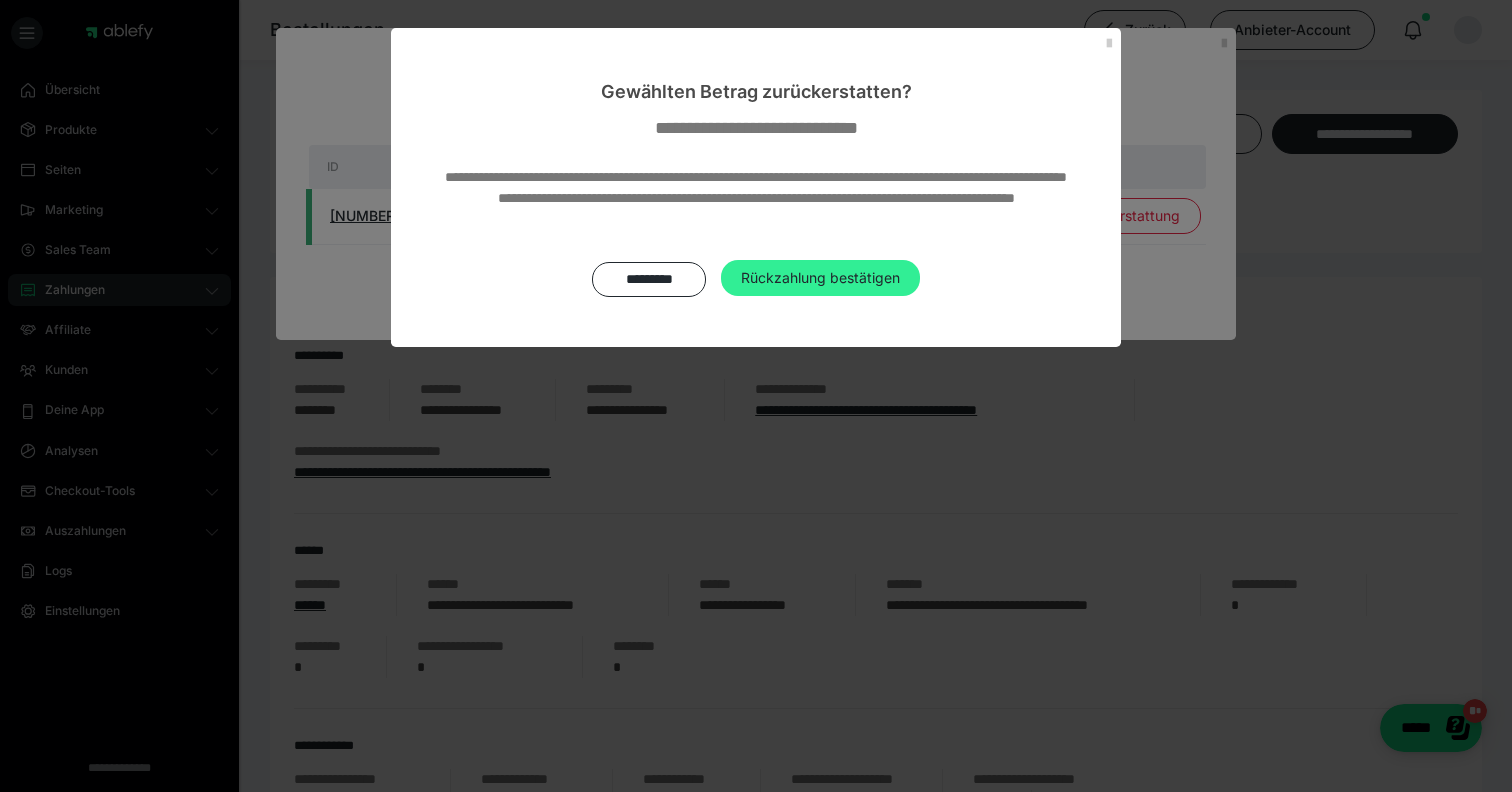 click on "Rückzahlung bestätigen" at bounding box center (820, 278) 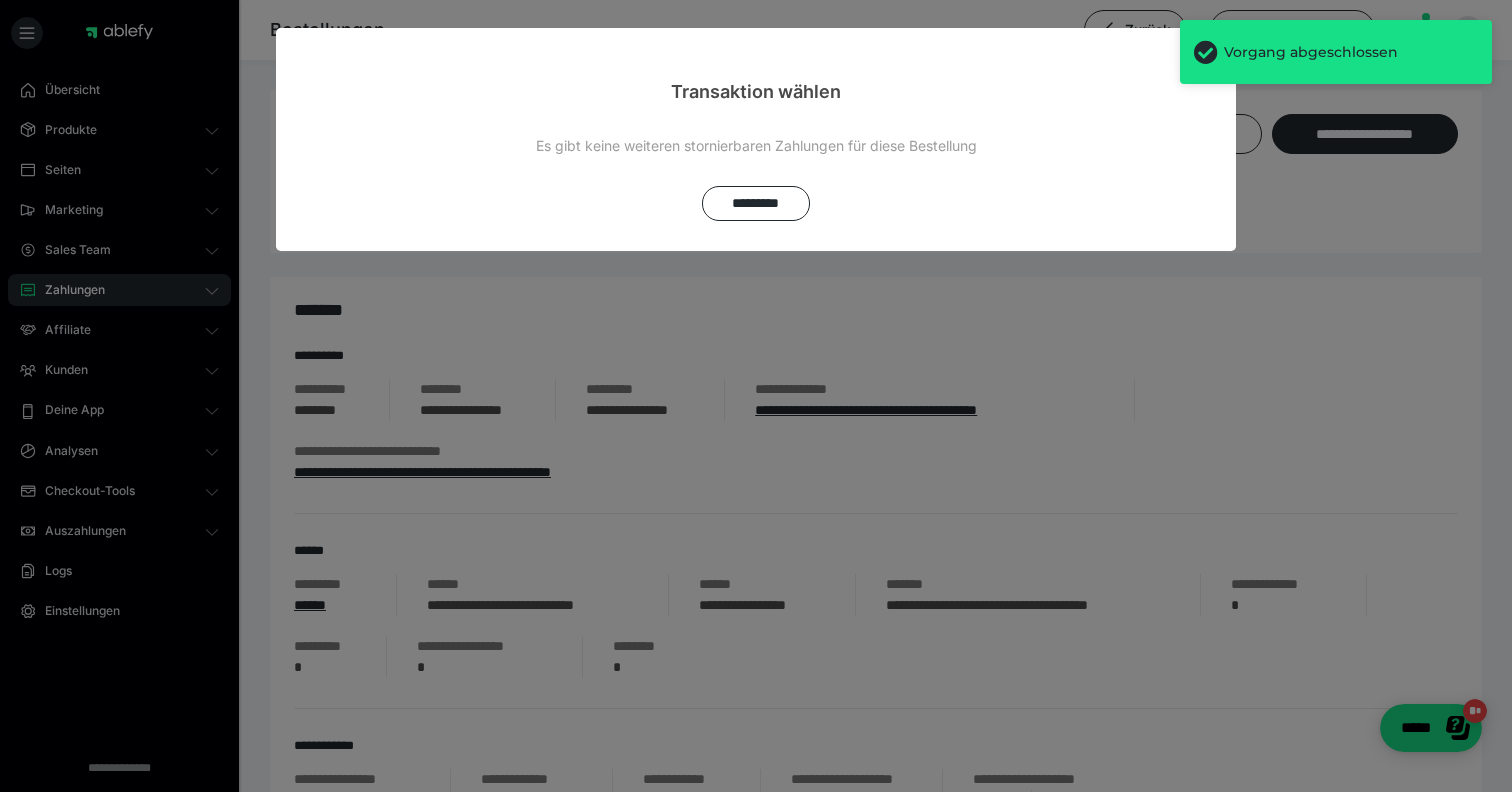 click on "*********" at bounding box center (755, 203) 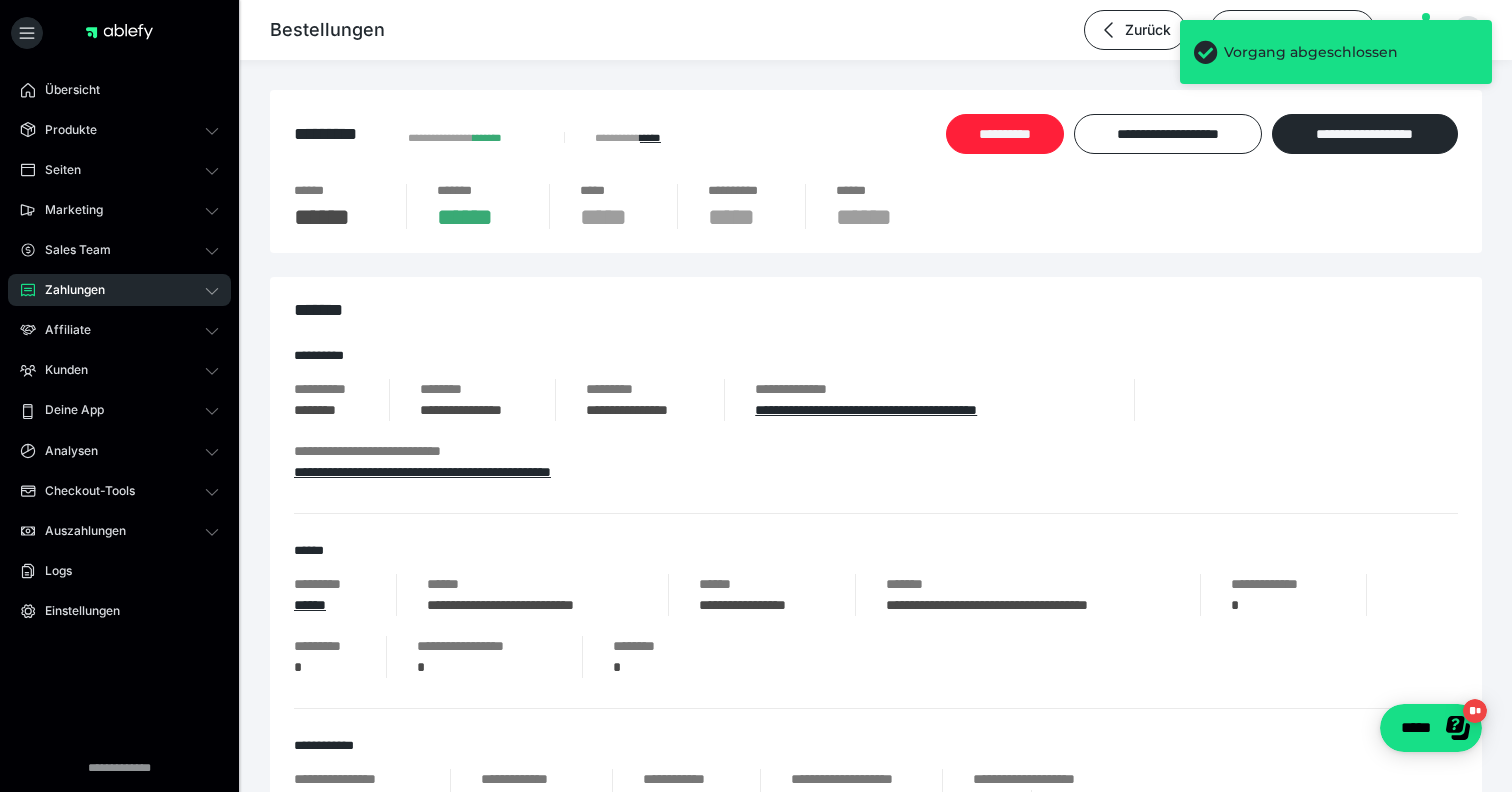 click on "**********" at bounding box center (1005, 134) 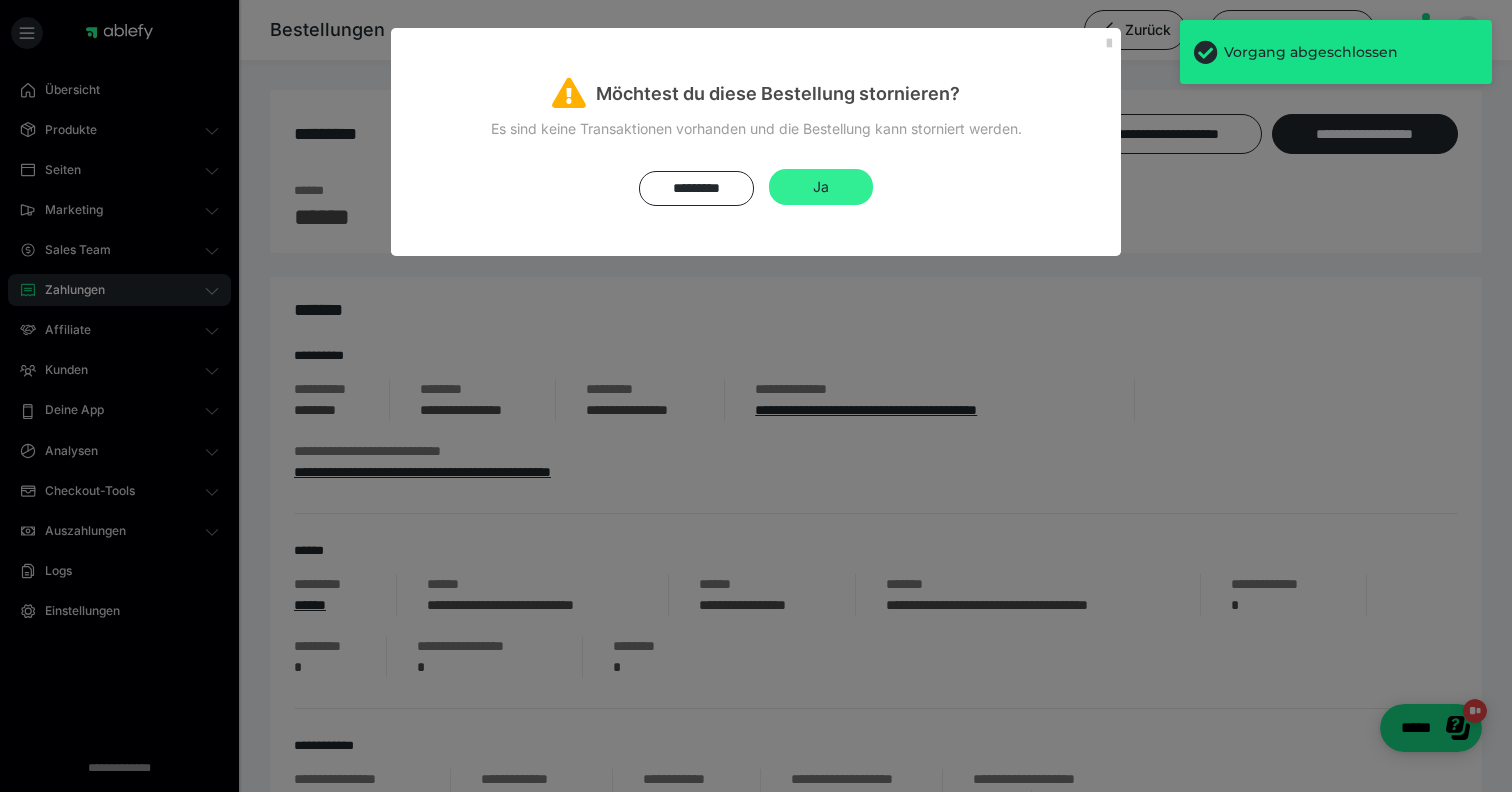 click on "Ja" at bounding box center (821, 187) 